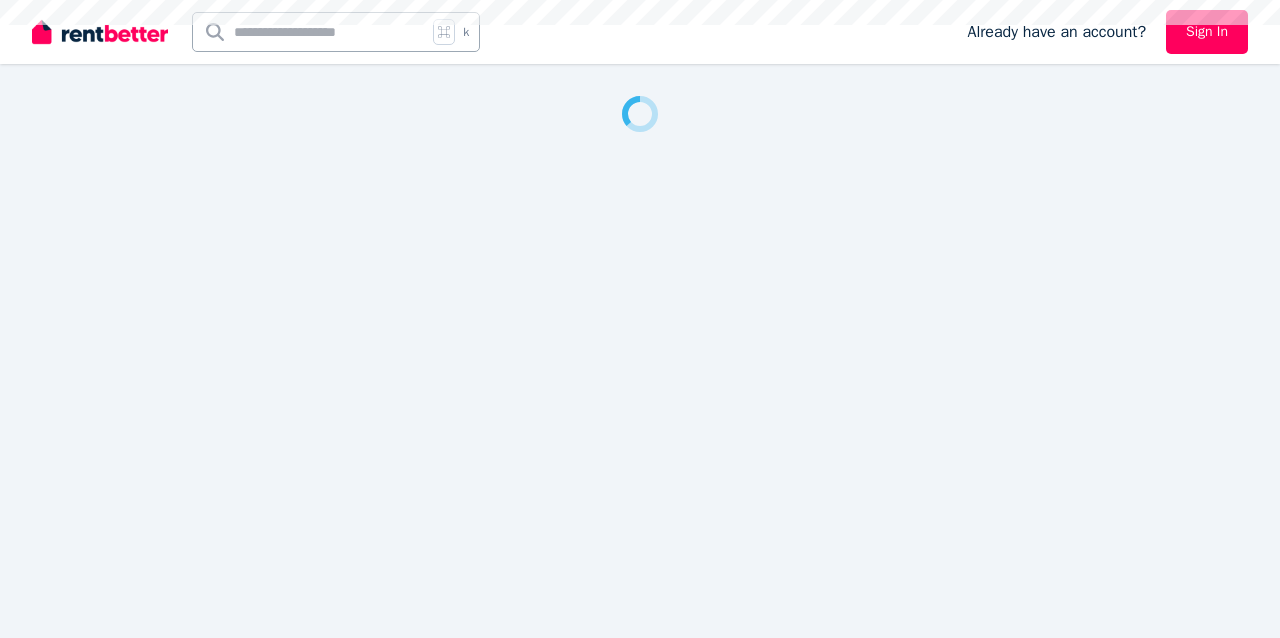 scroll, scrollTop: 0, scrollLeft: 0, axis: both 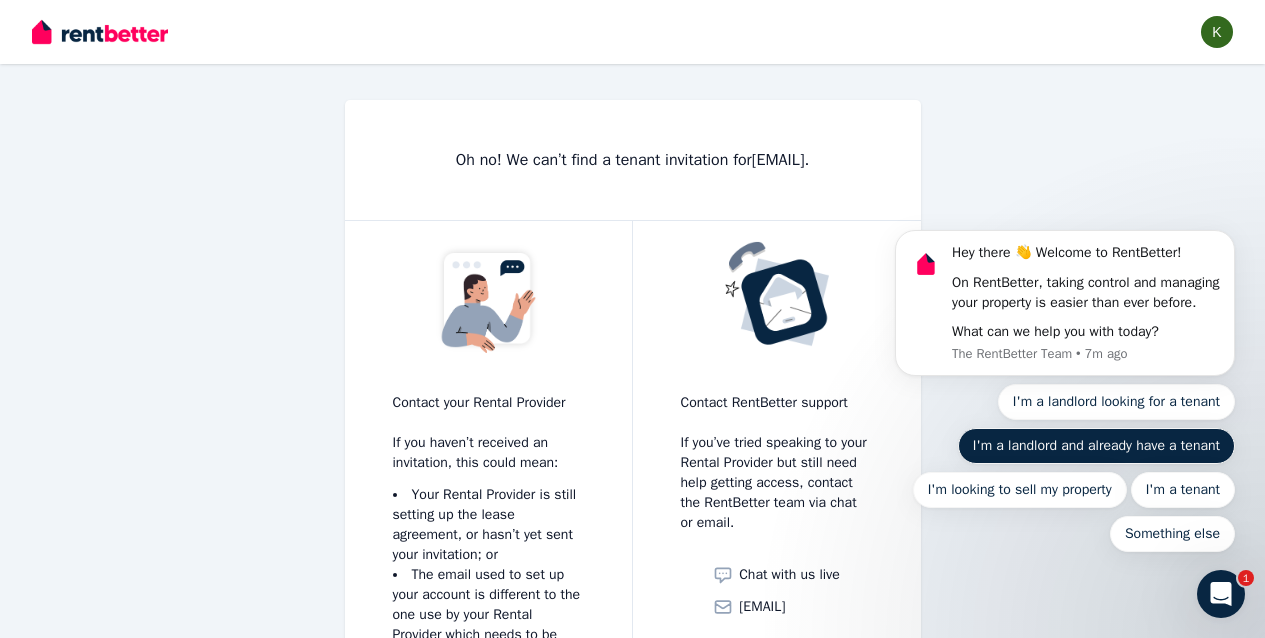 click on "I'm a landlord and already have a tenant" at bounding box center (1096, 446) 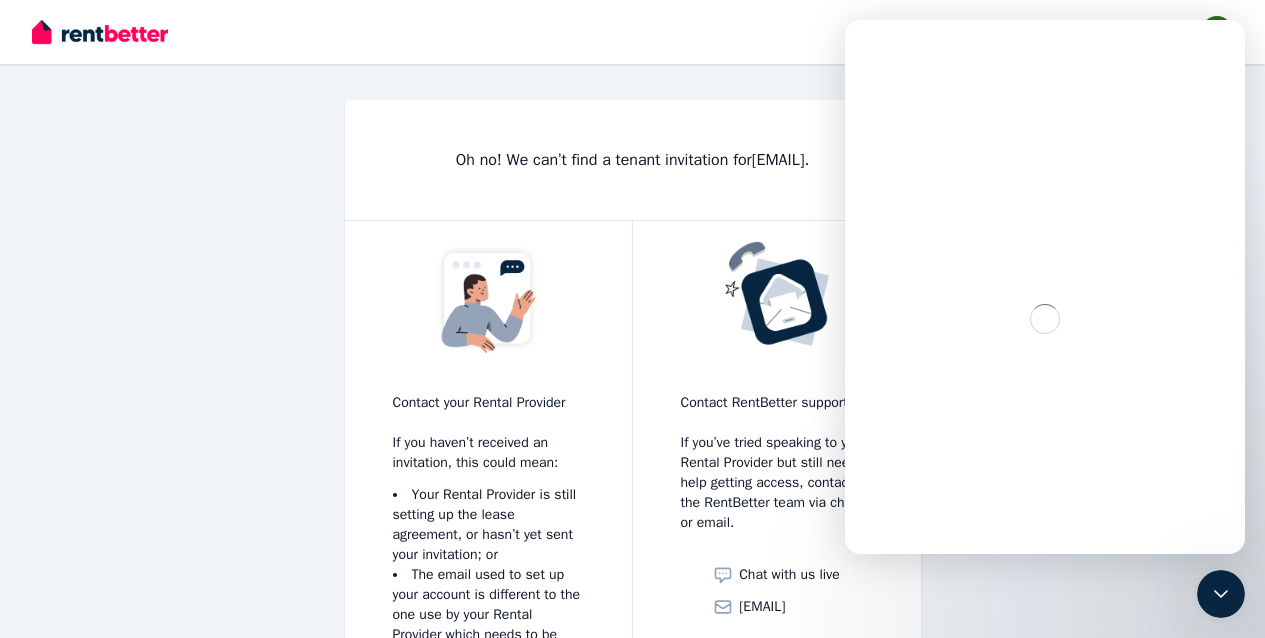 scroll, scrollTop: 0, scrollLeft: 0, axis: both 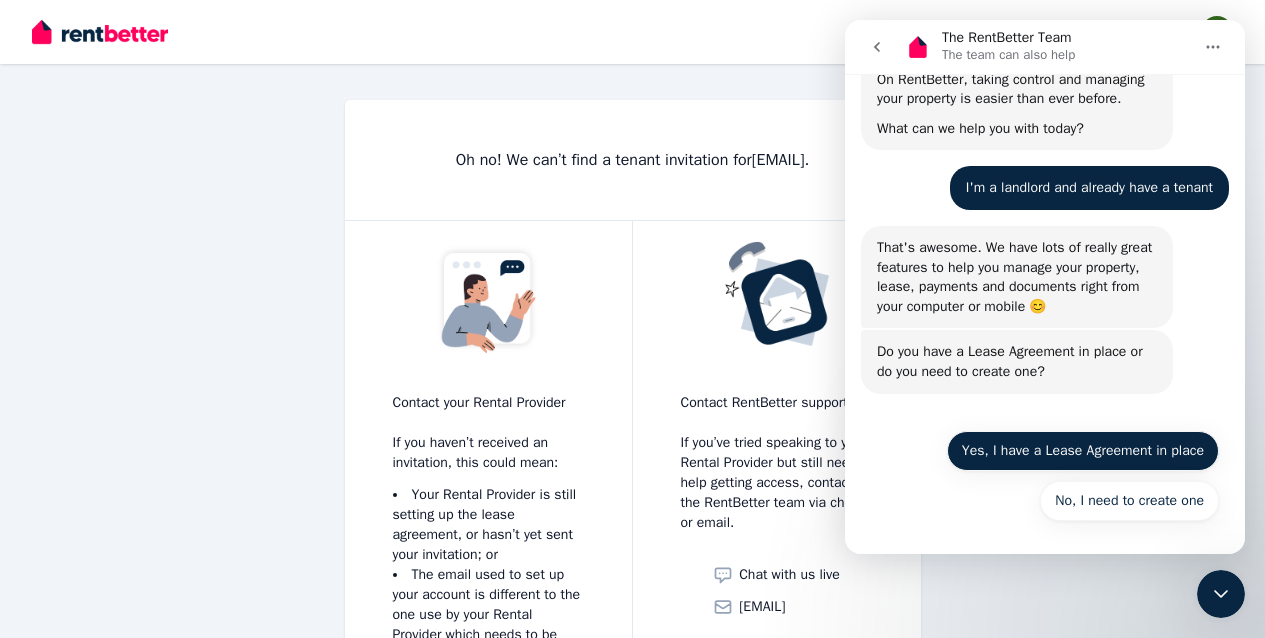 click on "Yes, I have a Lease Agreement in place" at bounding box center [1083, 451] 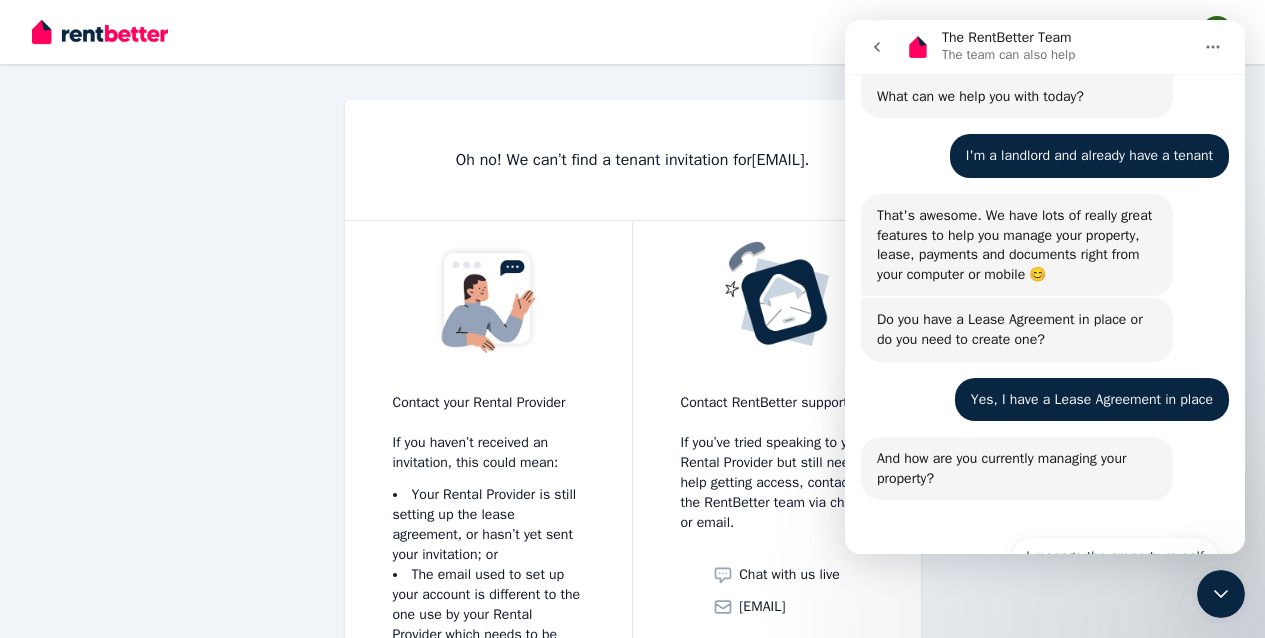 scroll, scrollTop: 306, scrollLeft: 0, axis: vertical 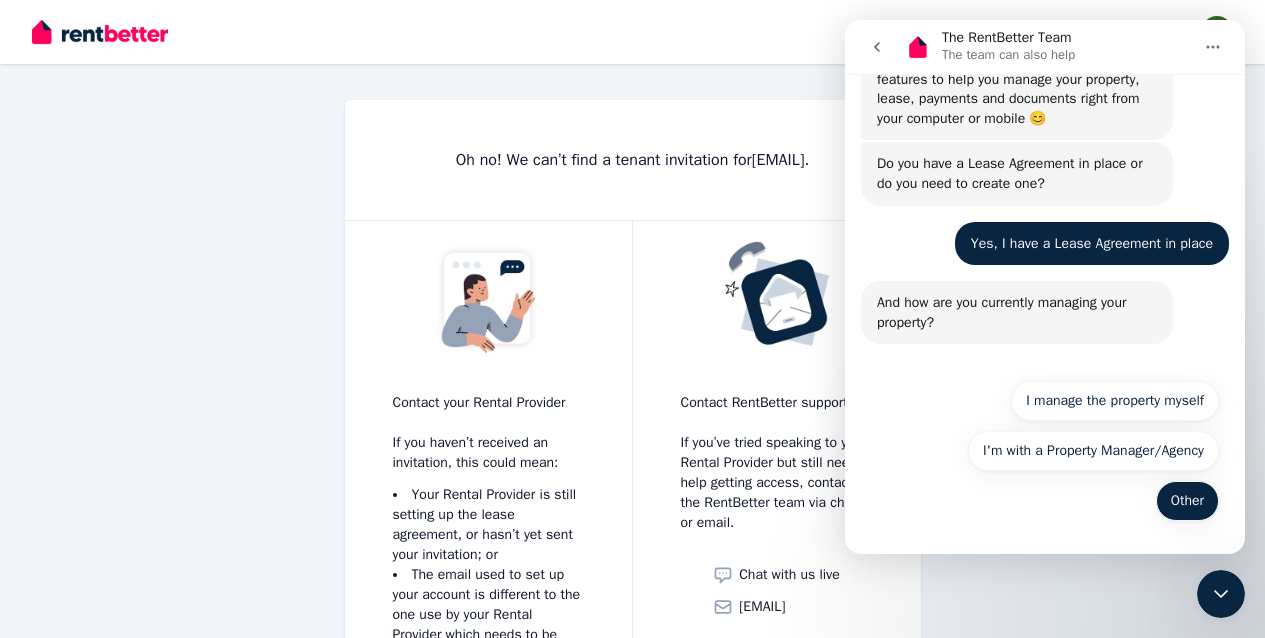 click on "Other" at bounding box center [1187, 501] 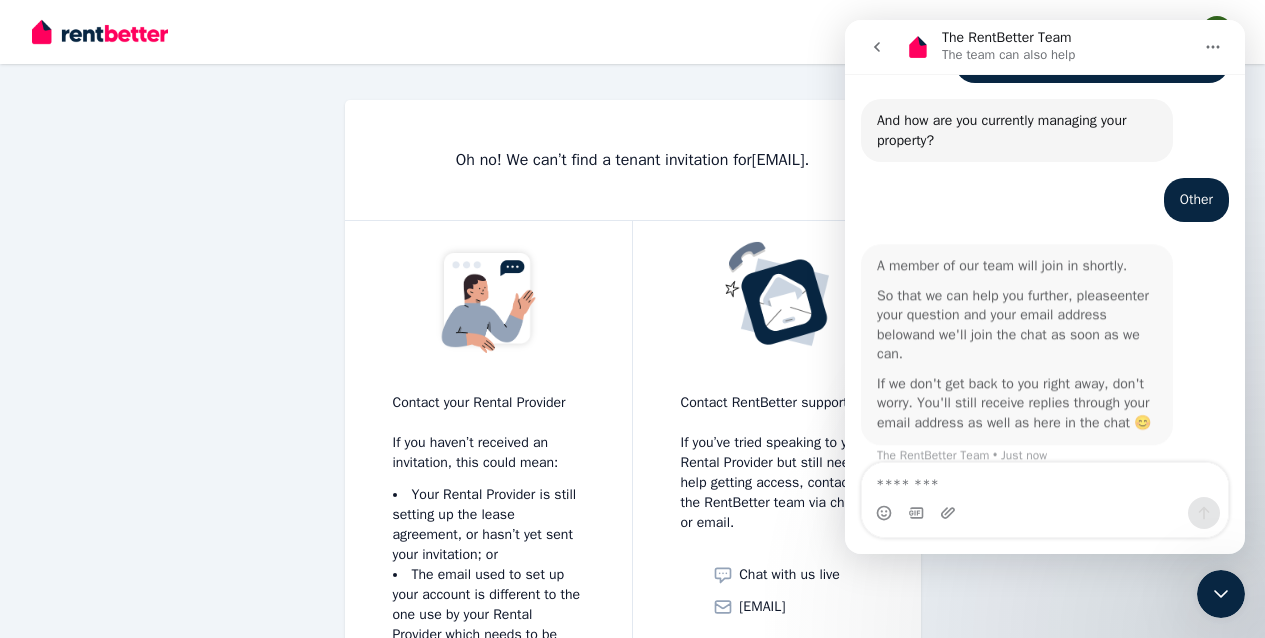 scroll, scrollTop: 519, scrollLeft: 0, axis: vertical 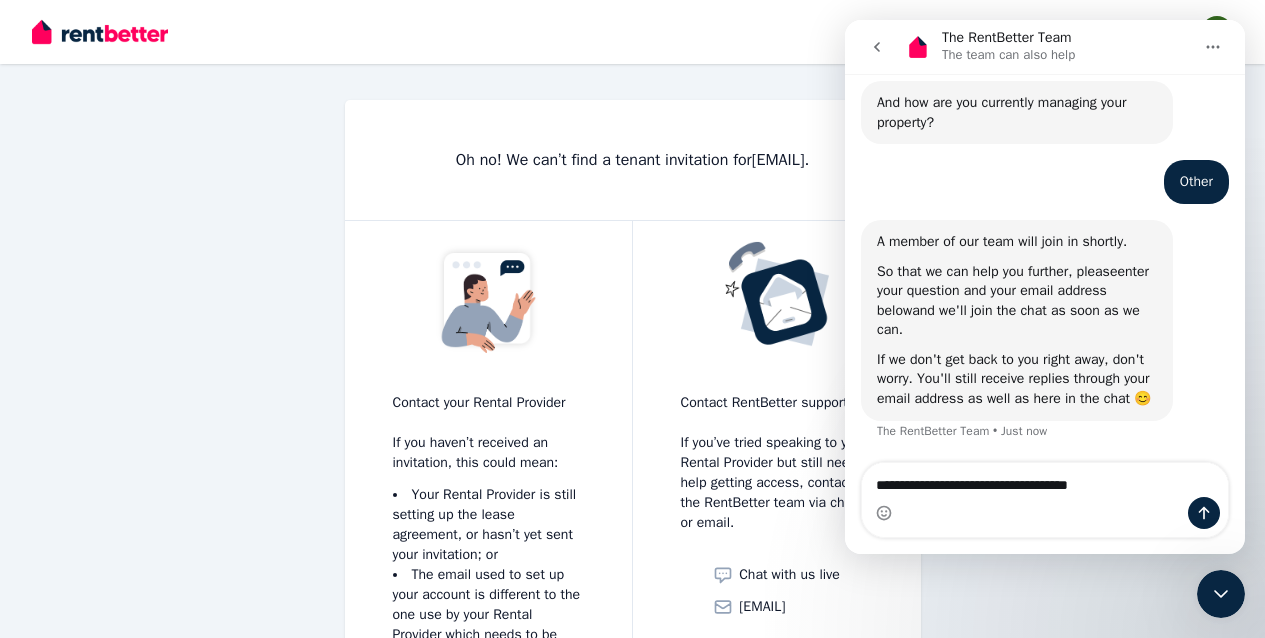 type on "**********" 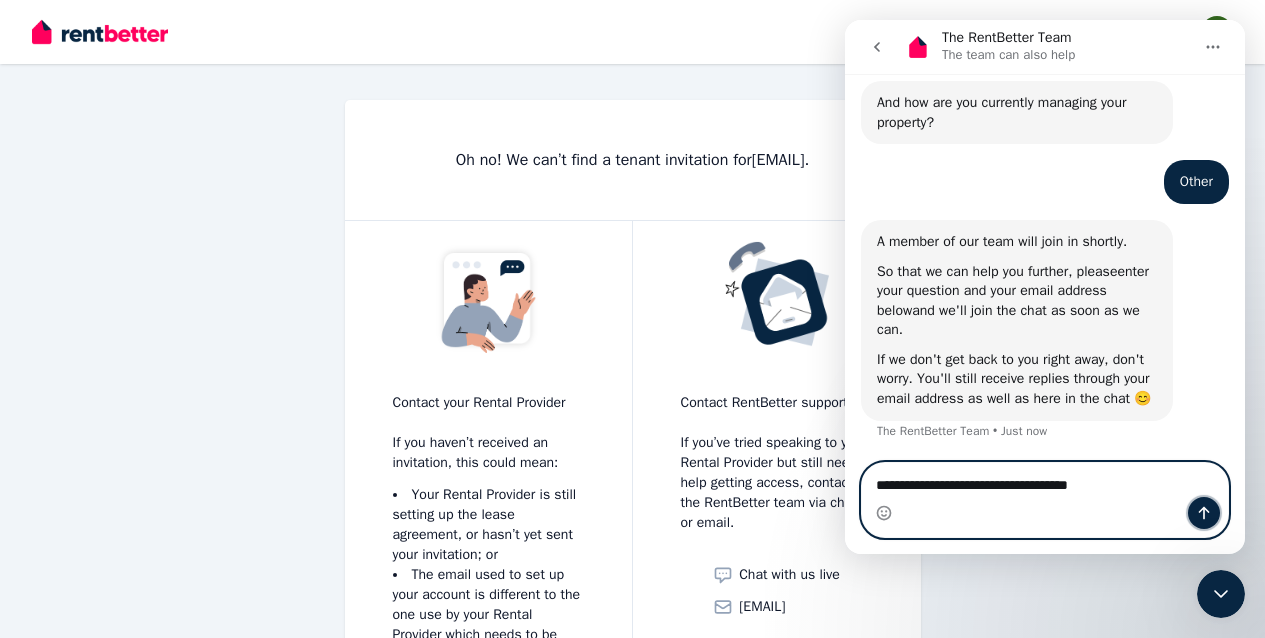 click 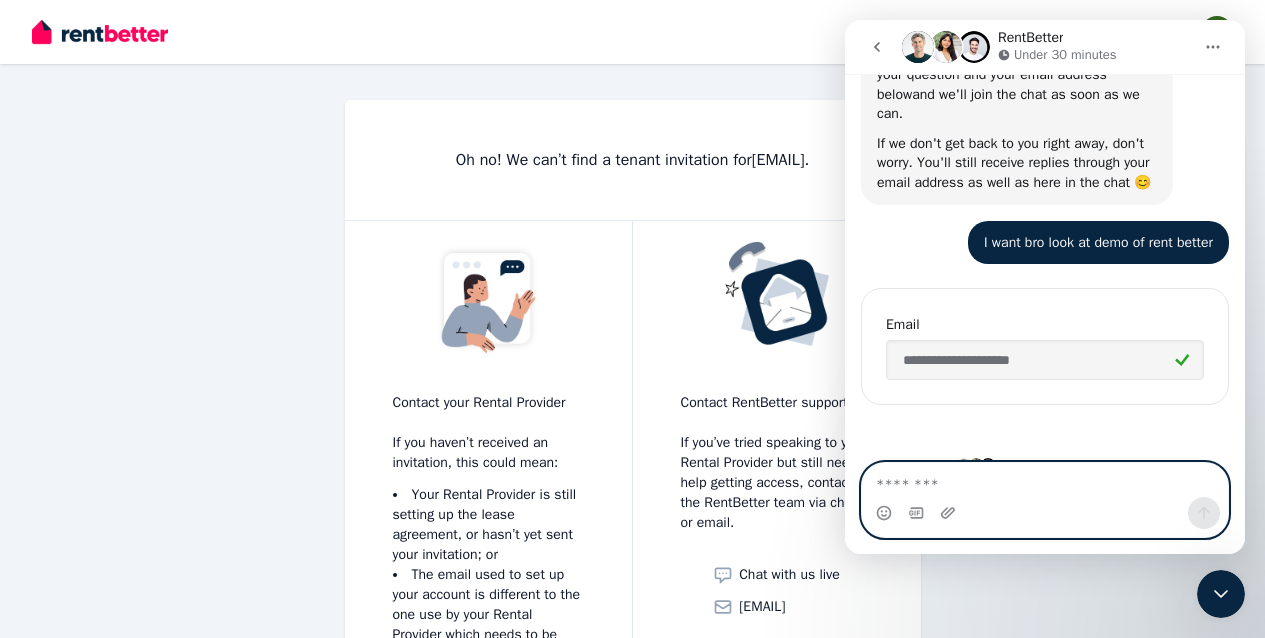 scroll, scrollTop: 767, scrollLeft: 0, axis: vertical 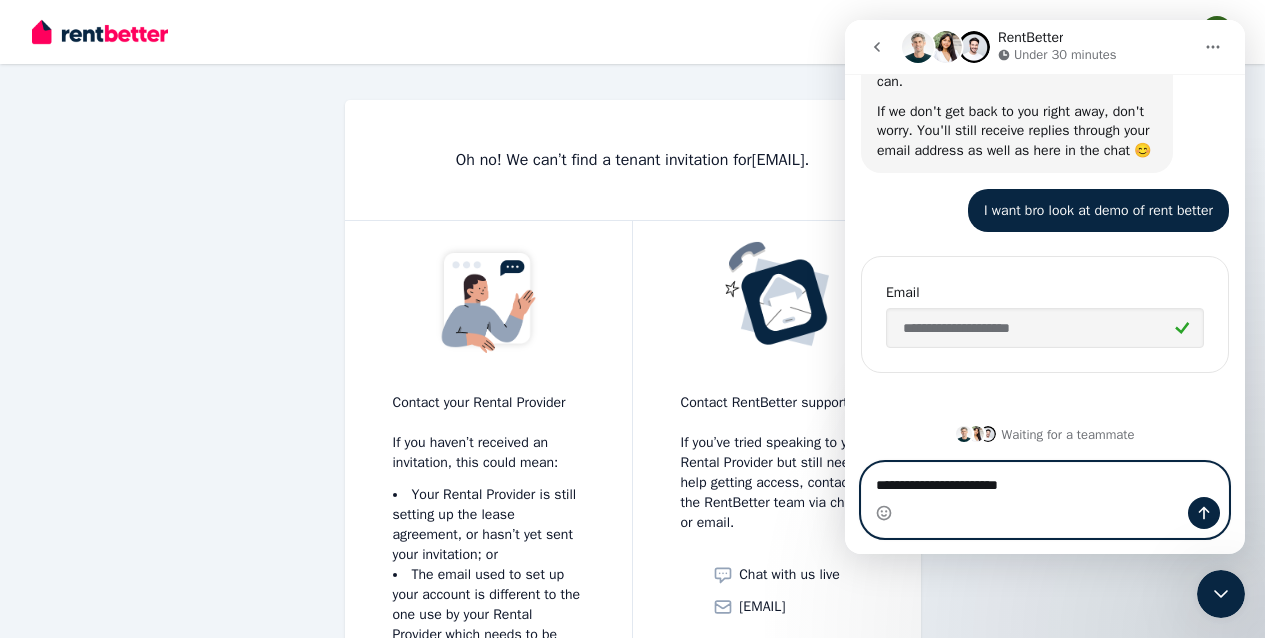 click on "**********" at bounding box center [1045, 480] 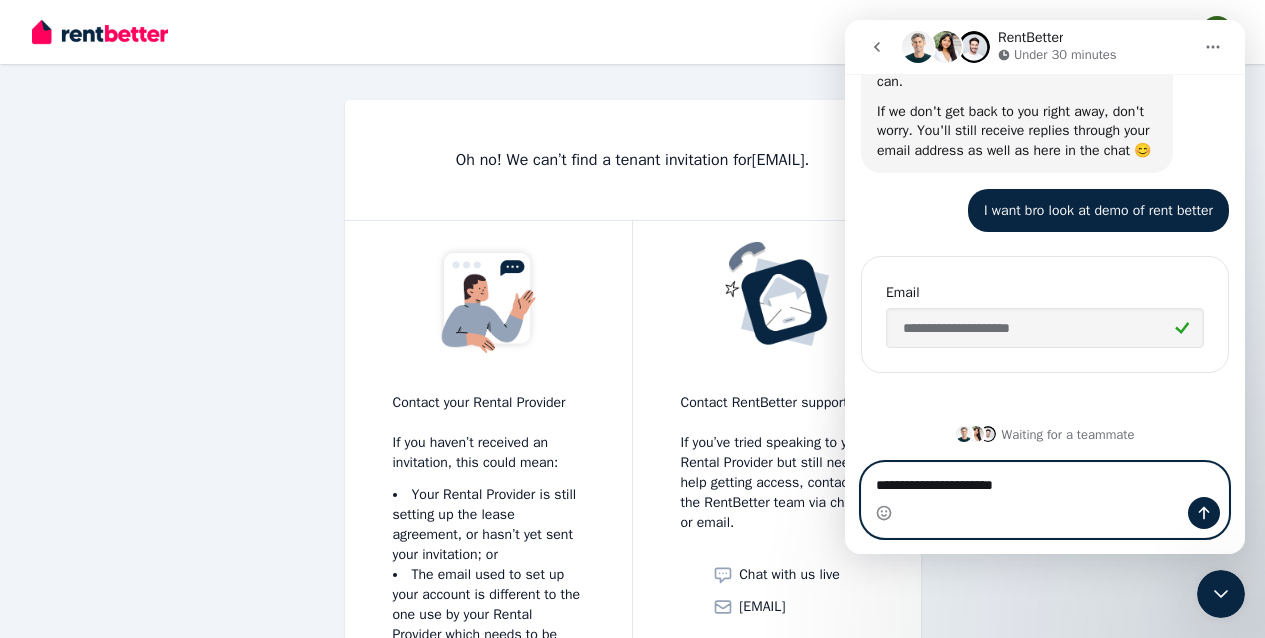 click on "**********" at bounding box center [1045, 480] 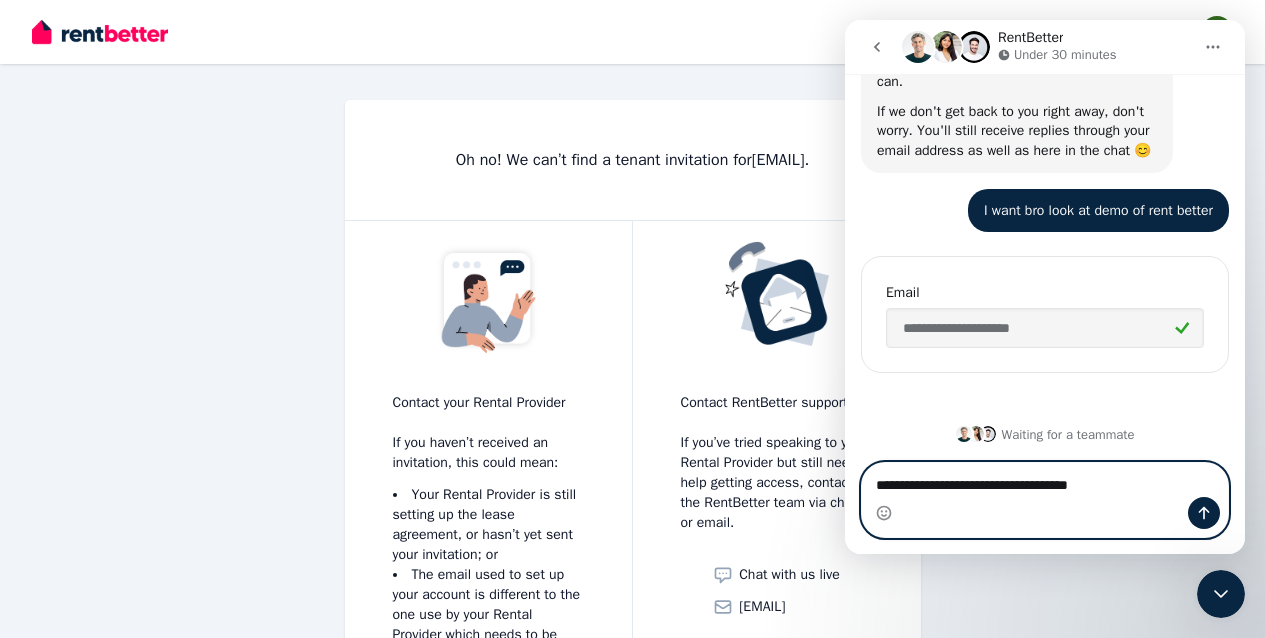 click on "**********" at bounding box center (1045, 480) 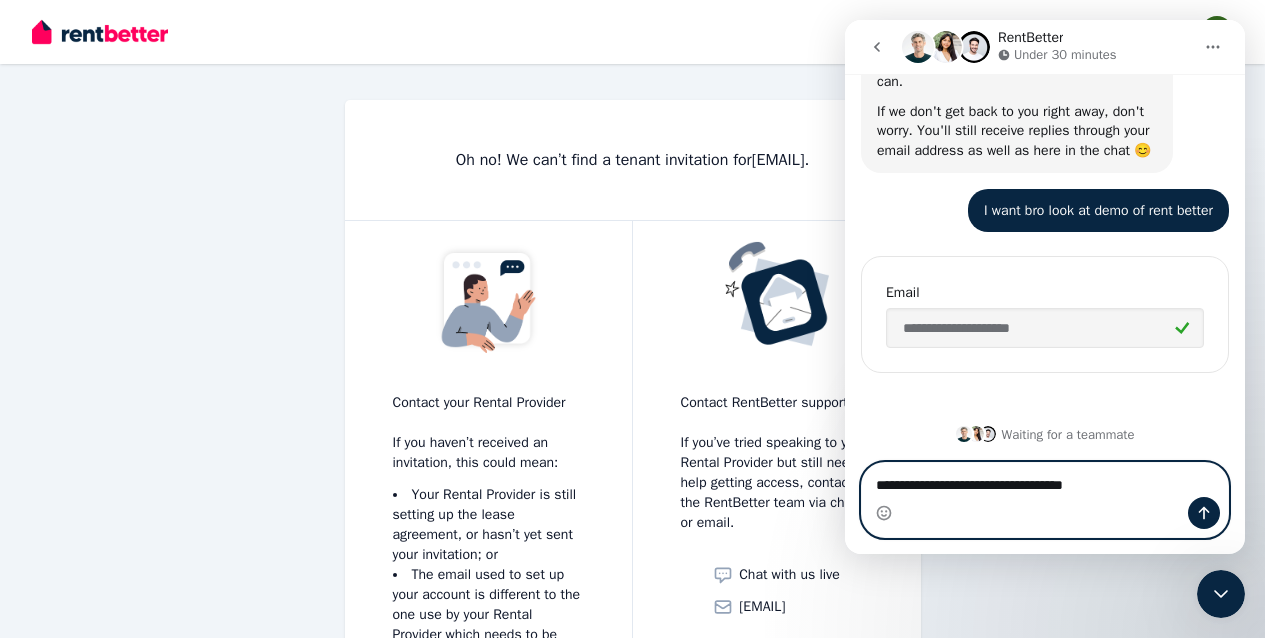 type on "**********" 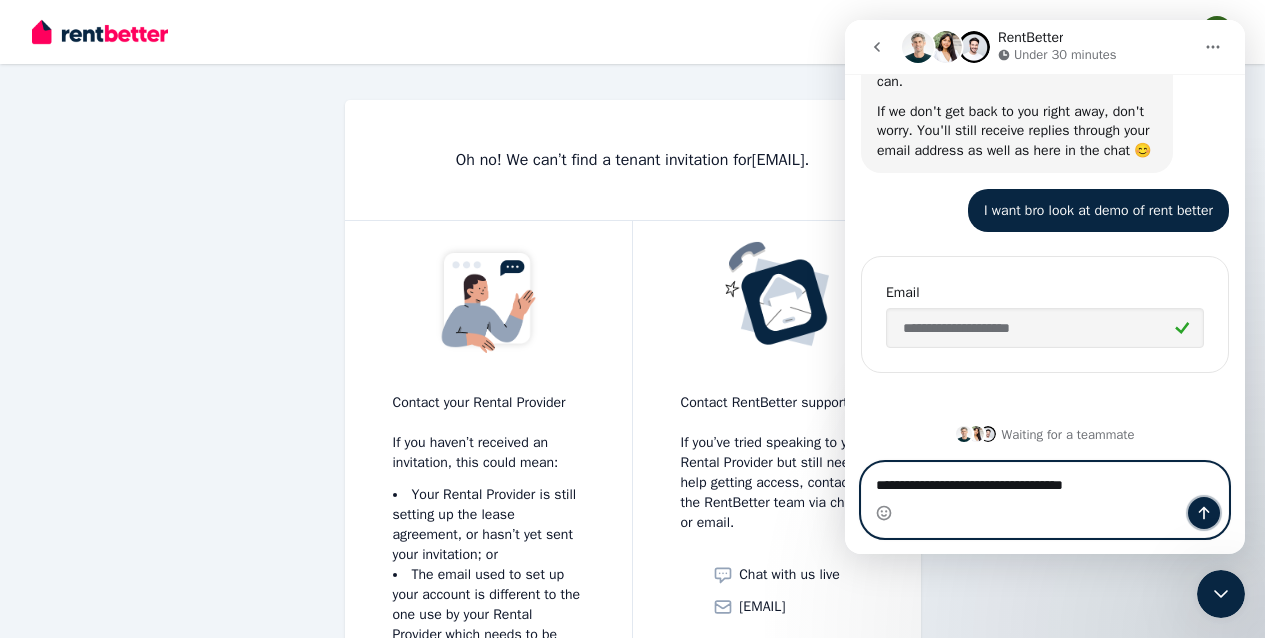 click at bounding box center [1204, 513] 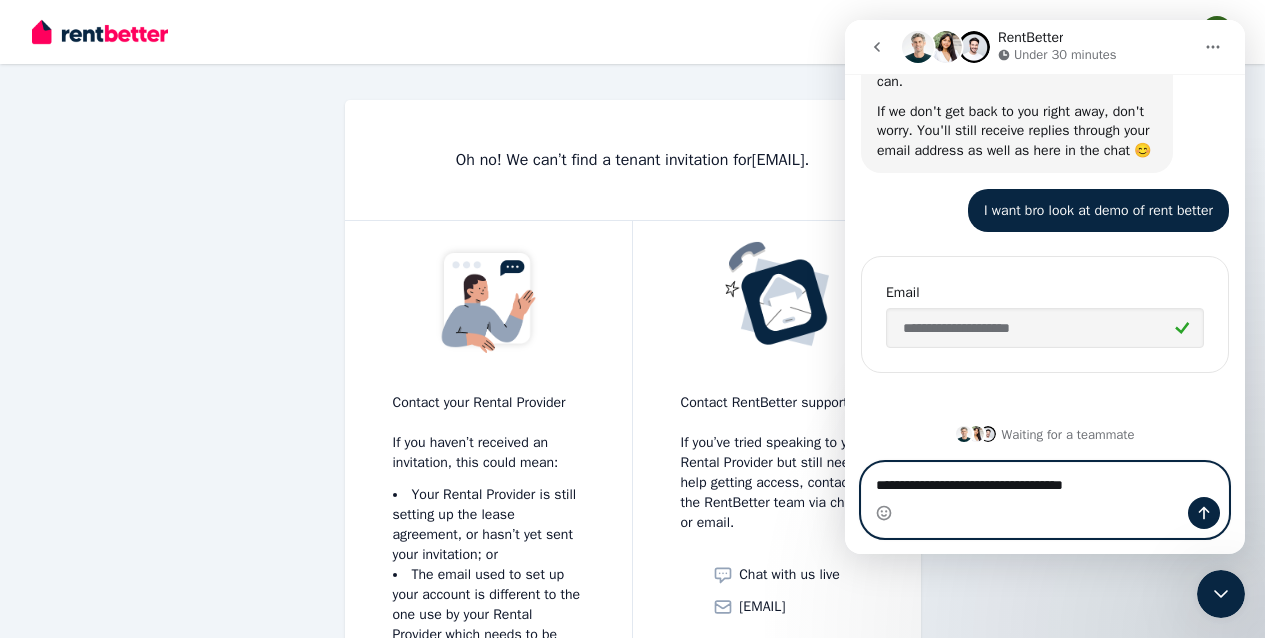 type 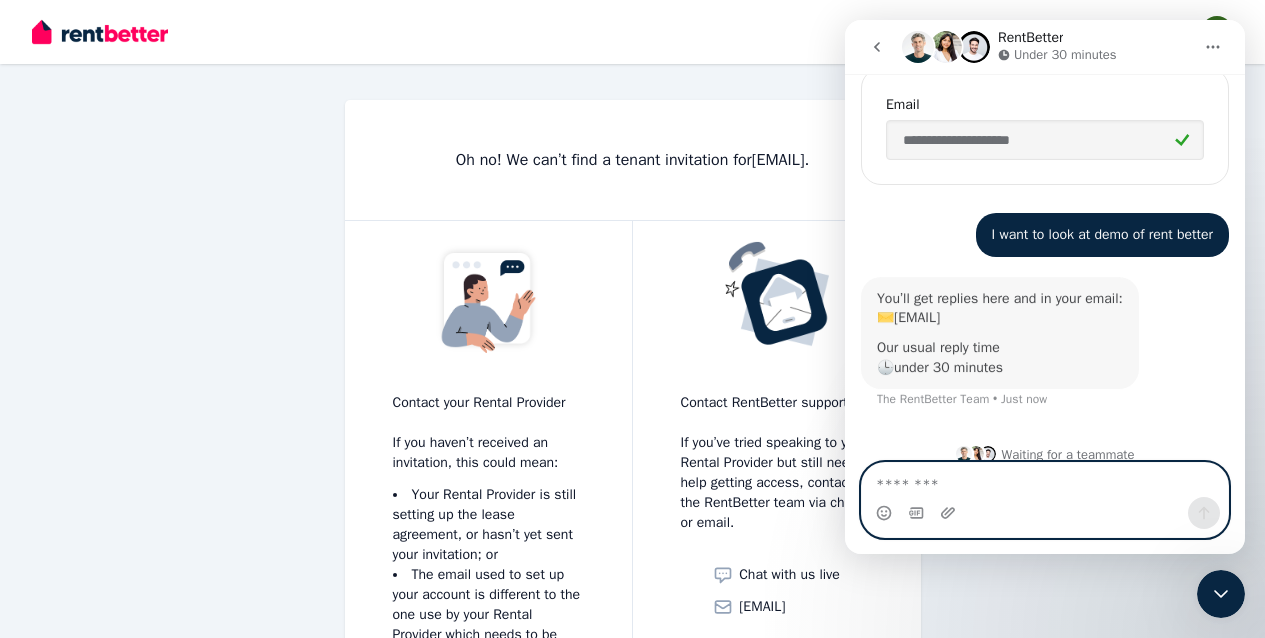 scroll, scrollTop: 972, scrollLeft: 0, axis: vertical 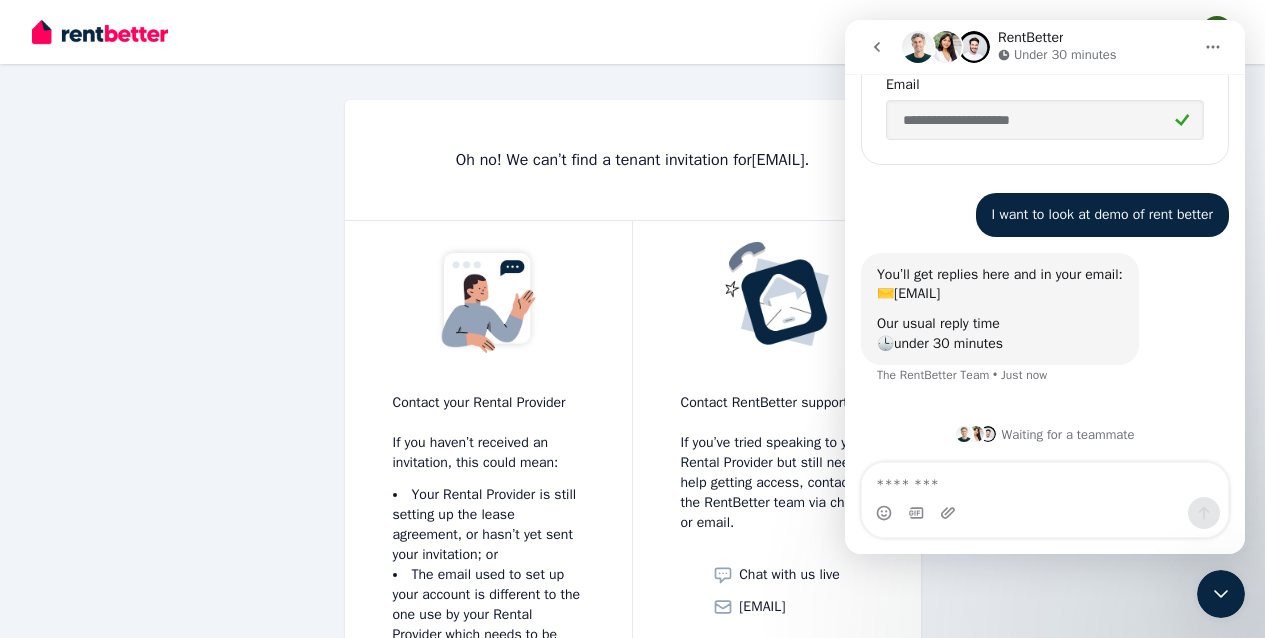 click 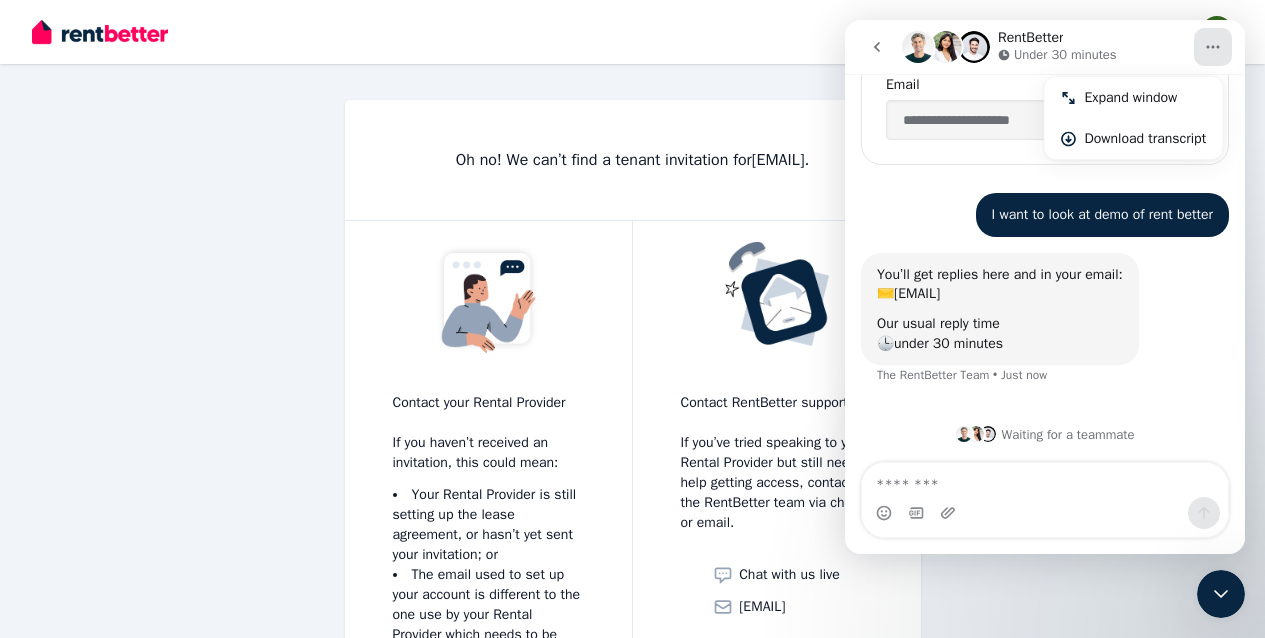 click on "Oh no! We can’t find a tenant invitation for [EMAIL] ." at bounding box center [633, 160] 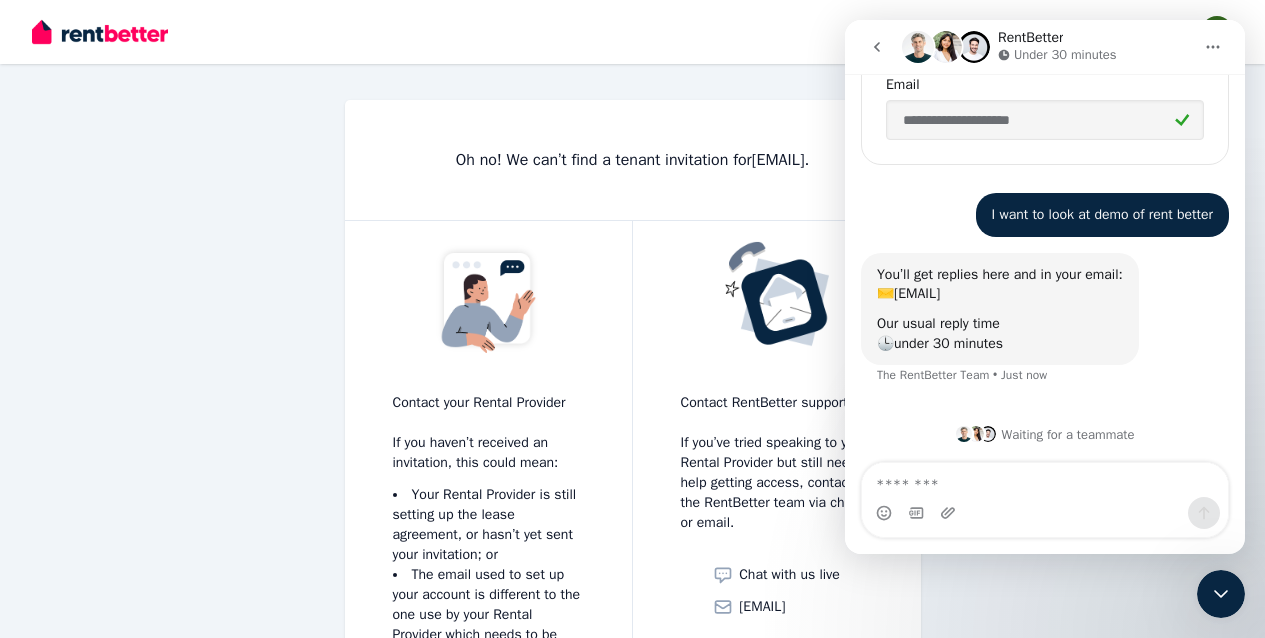 click on "Oh no! We can’t find a tenant invitation for [EMAIL] . Contact your Rental Provider If you haven’t received an invitation, this could mean: Your Rental Provider is still setting up the lease agreement, or hasn’t yet sent your invitation; or The email used to set up your account is different to the one use by your Rental Provider which needs to be updated and your invitation re-sent. Contact RentBetter support If you’ve tried speaking to your Rental Provider but still need help getting access, contact the RentBetter team via chat or email. Chat with us live [EMAIL] Are you a Rental Provider or Property Manager? Create your account →" at bounding box center [633, 490] 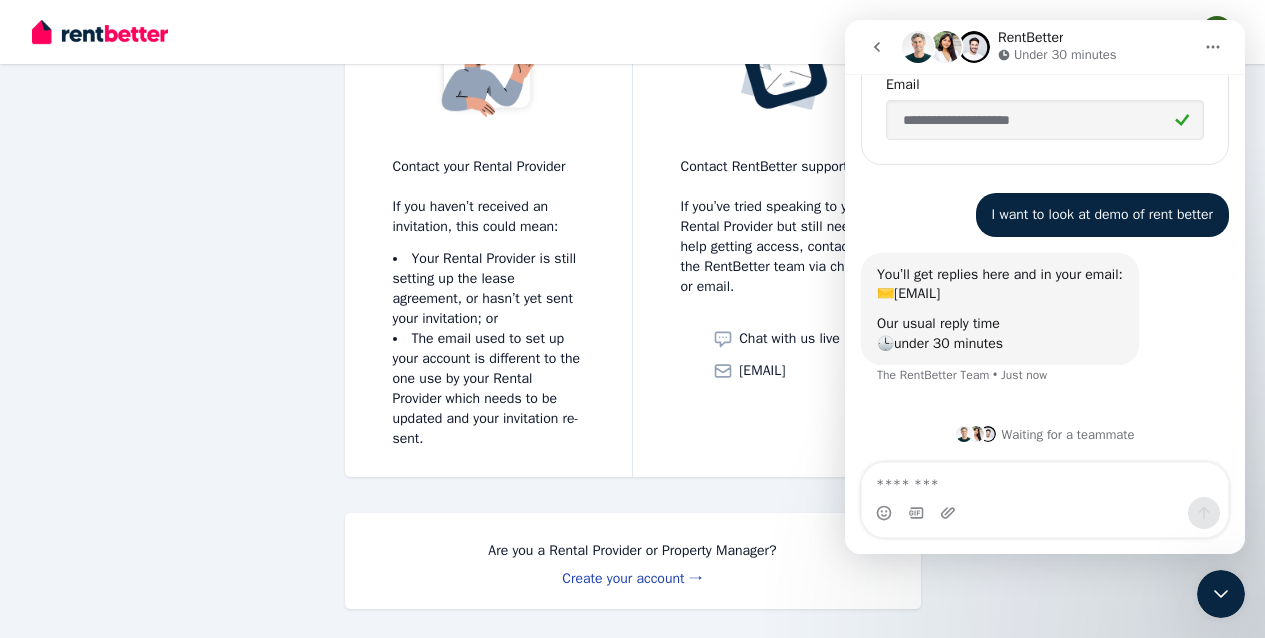 scroll, scrollTop: 323, scrollLeft: 0, axis: vertical 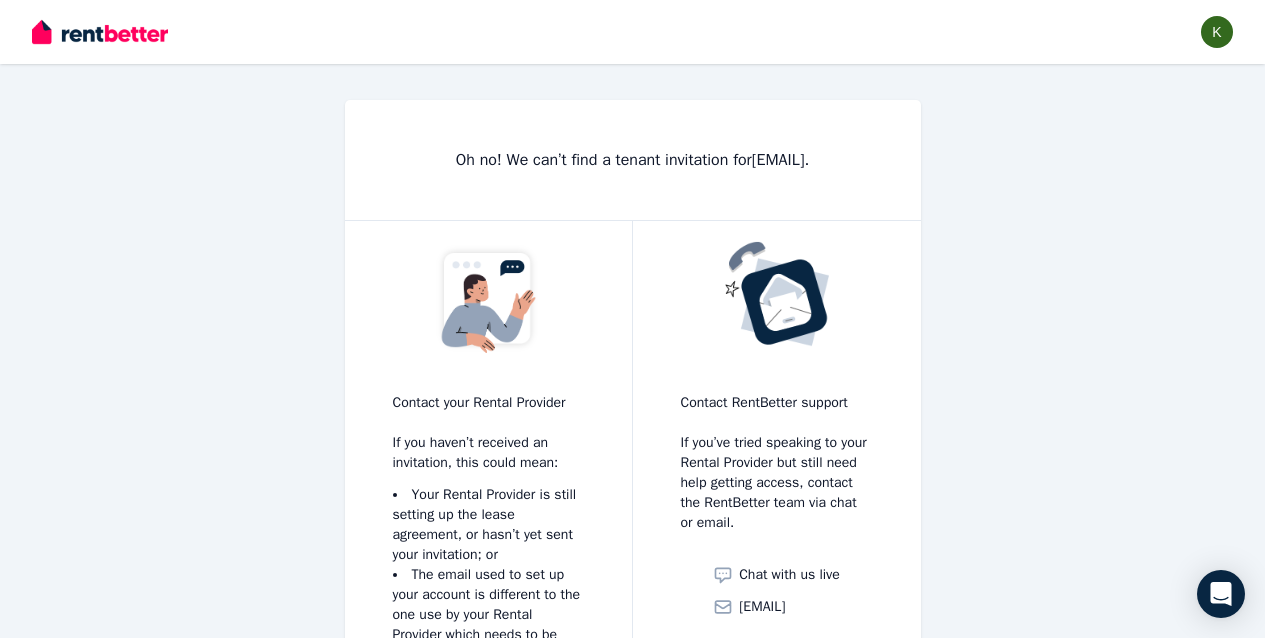 click at bounding box center (1217, 32) 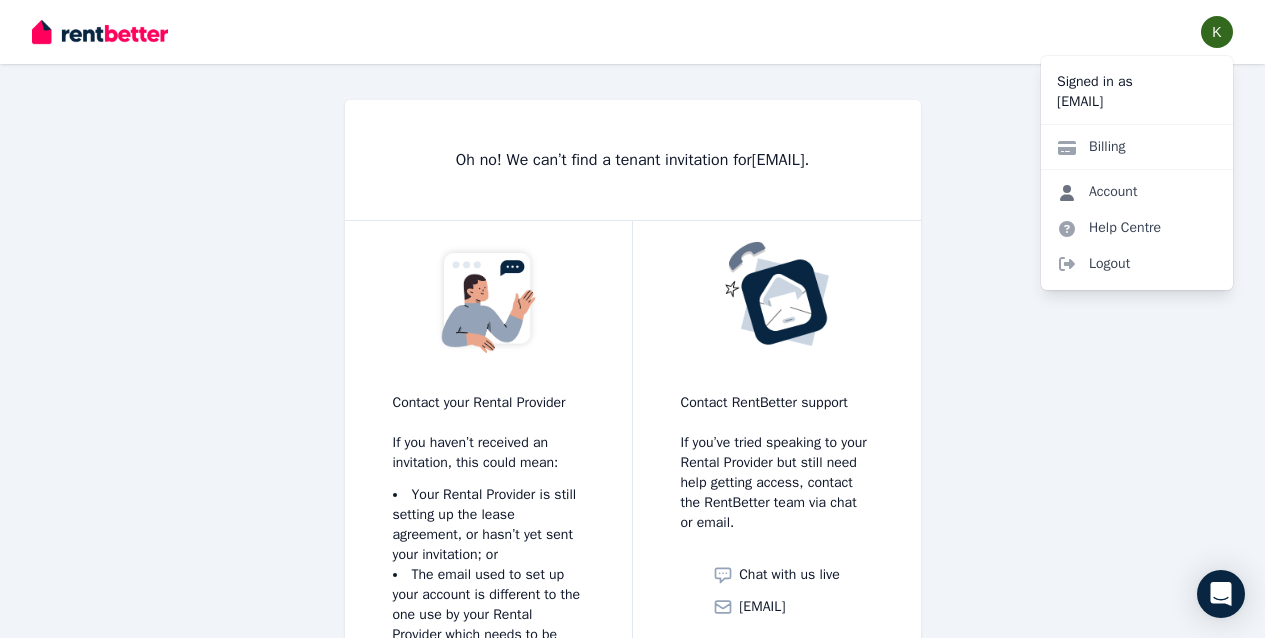 click on "Account" at bounding box center [1097, 192] 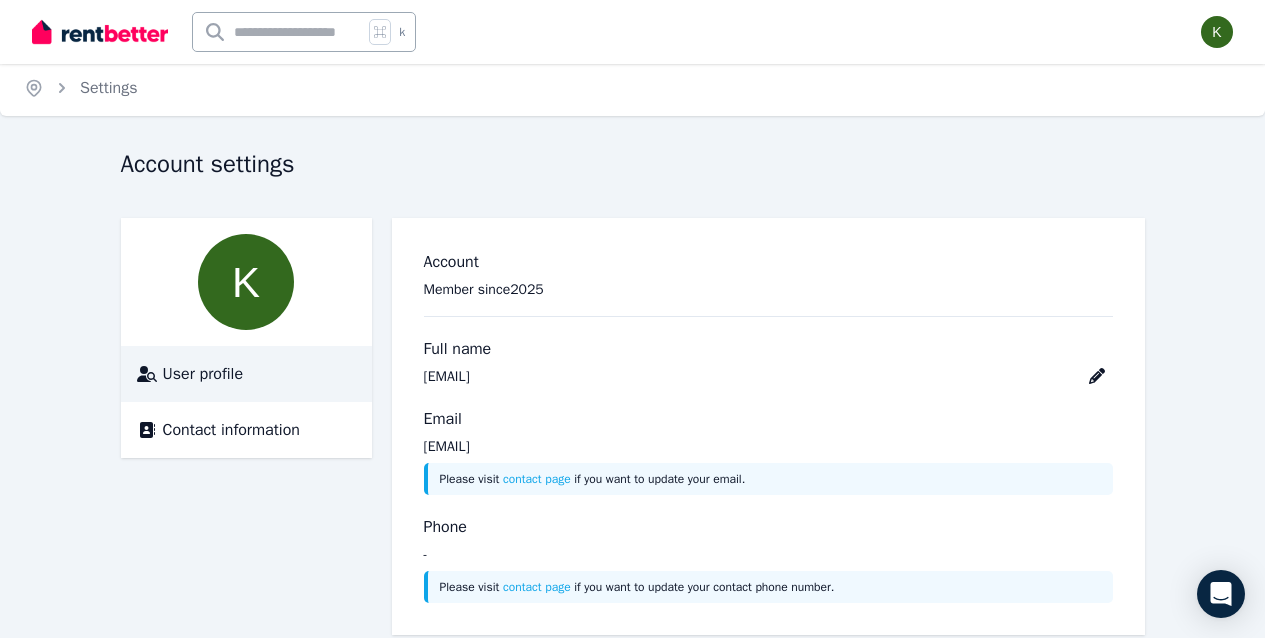 scroll, scrollTop: 37, scrollLeft: 0, axis: vertical 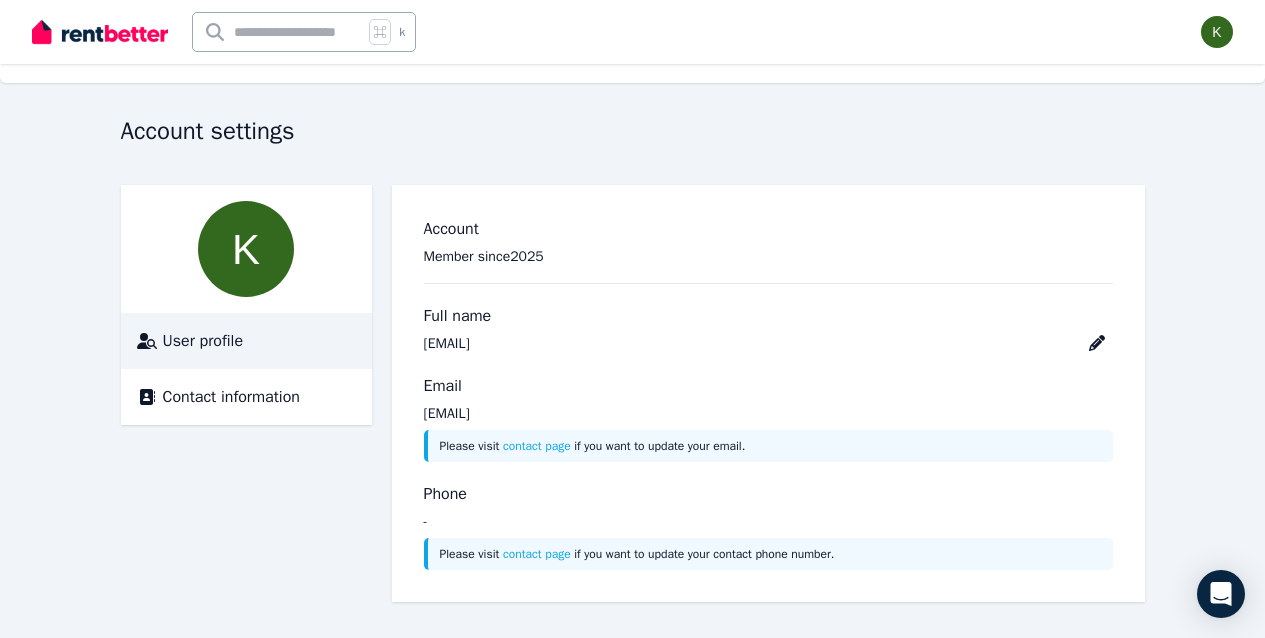 click on "Phone - Please visit   contact page   if you want to update your contact phone number." at bounding box center (768, 526) 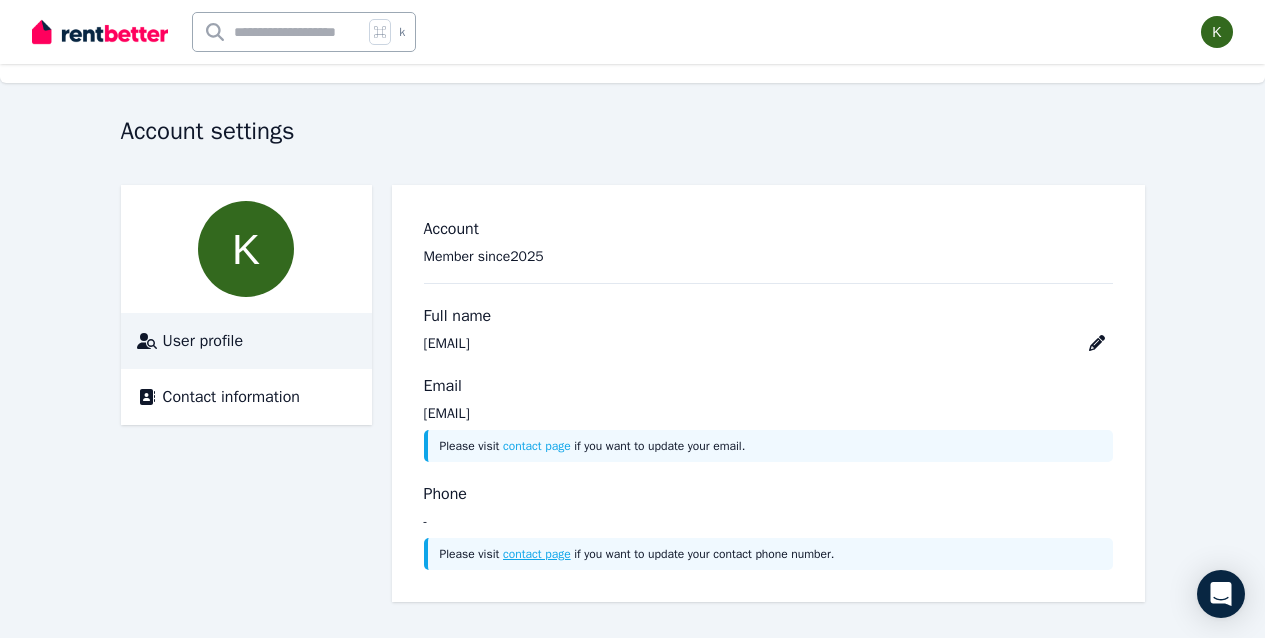 click on "contact page" at bounding box center (537, 554) 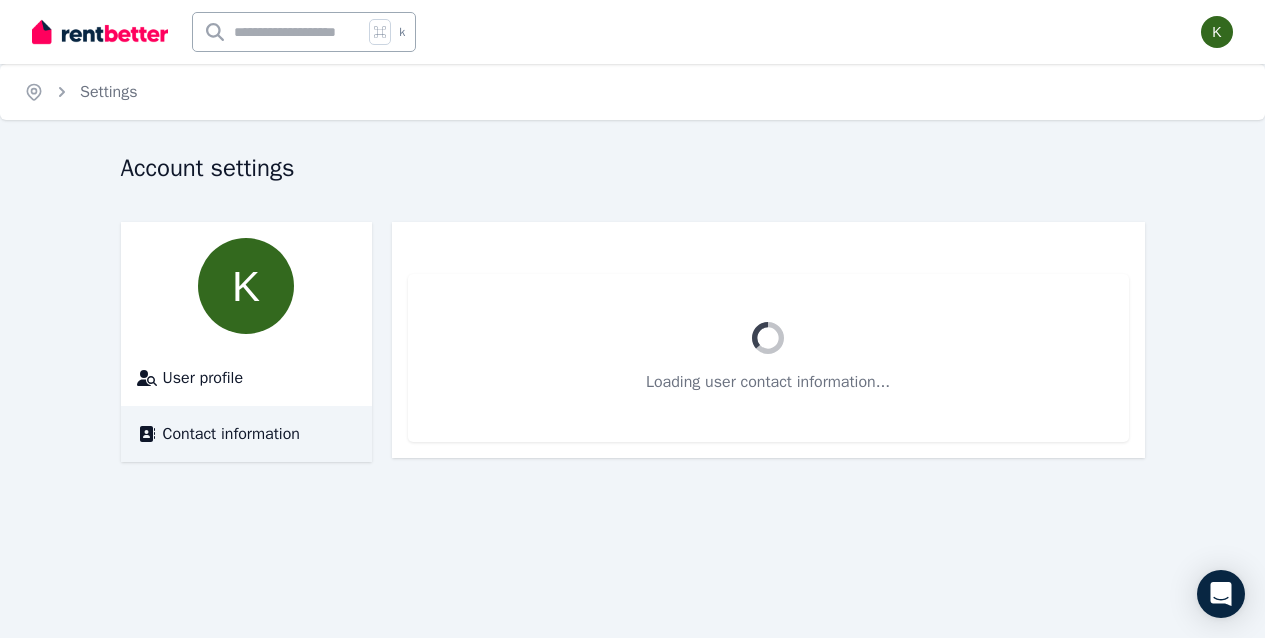 scroll, scrollTop: 0, scrollLeft: 0, axis: both 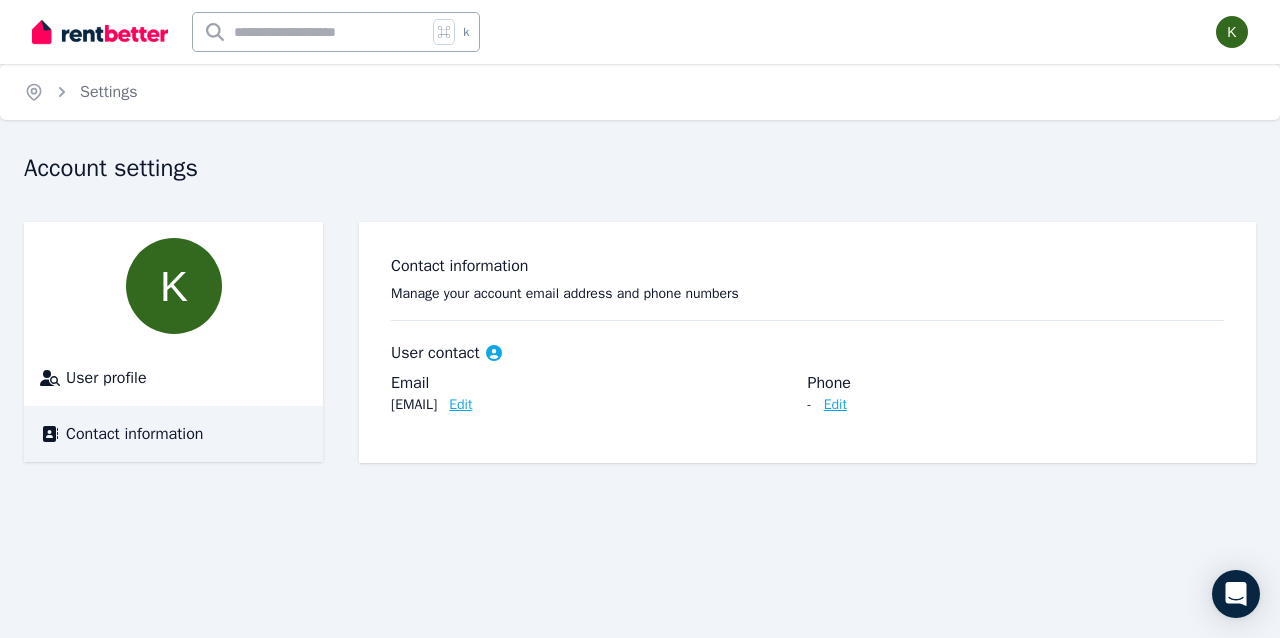 click on "Edit" at bounding box center (835, 405) 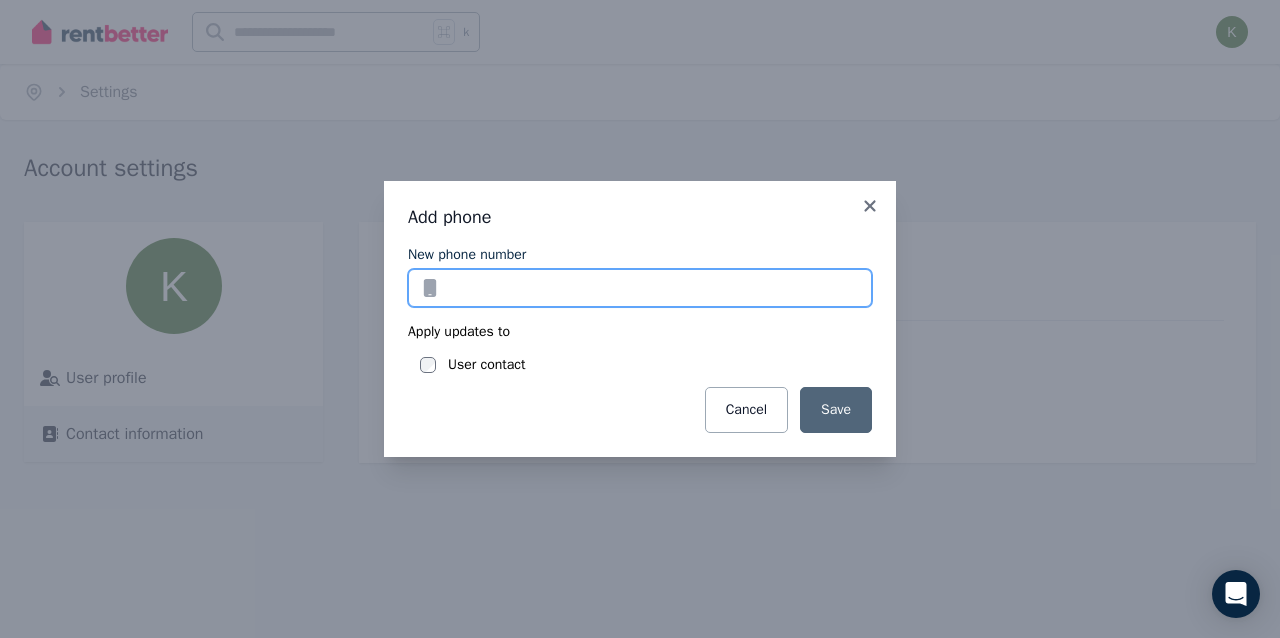 click on "New phone number" at bounding box center (640, 288) 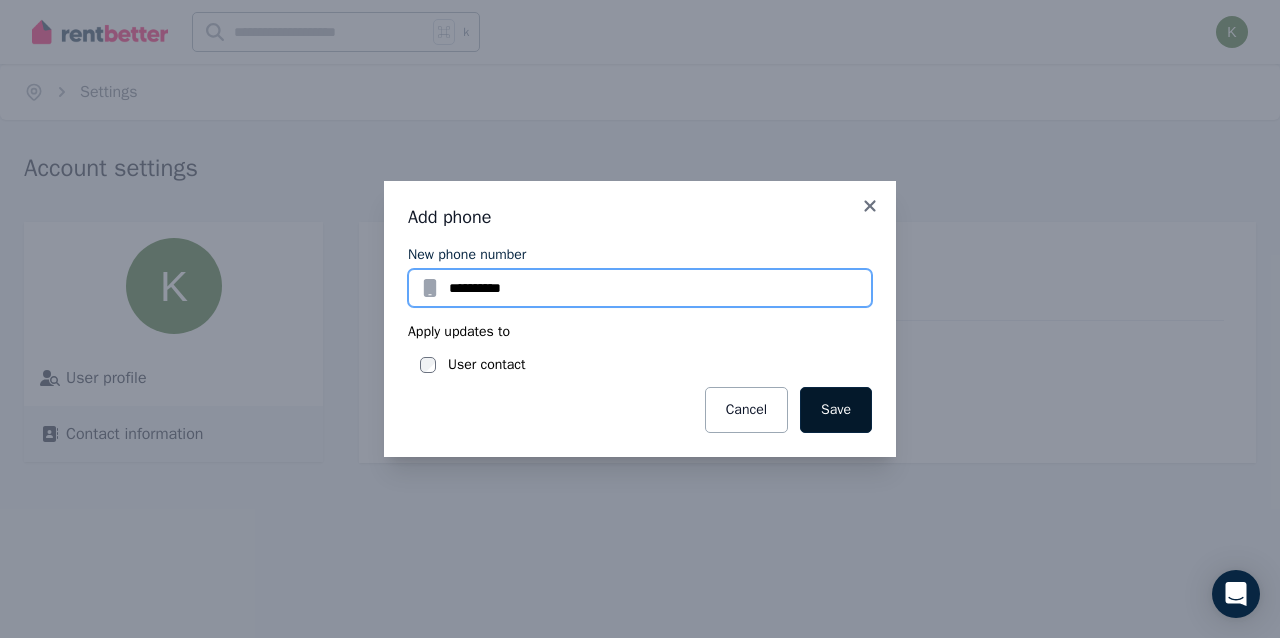 type on "**********" 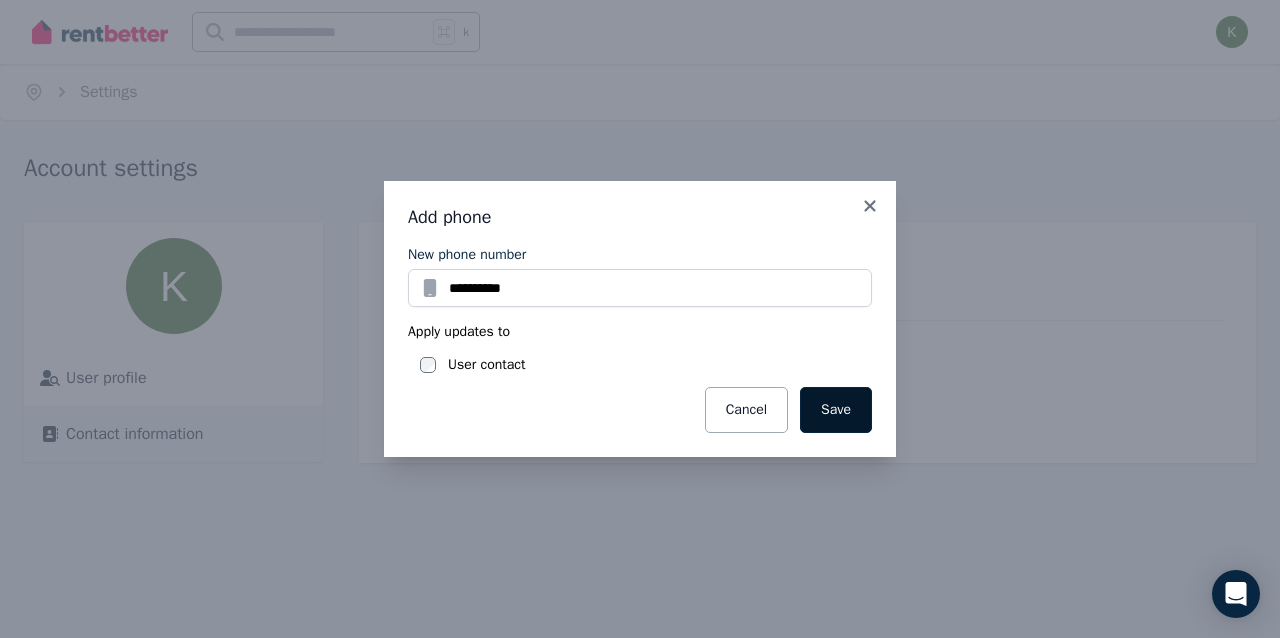 click on "Save" at bounding box center (836, 410) 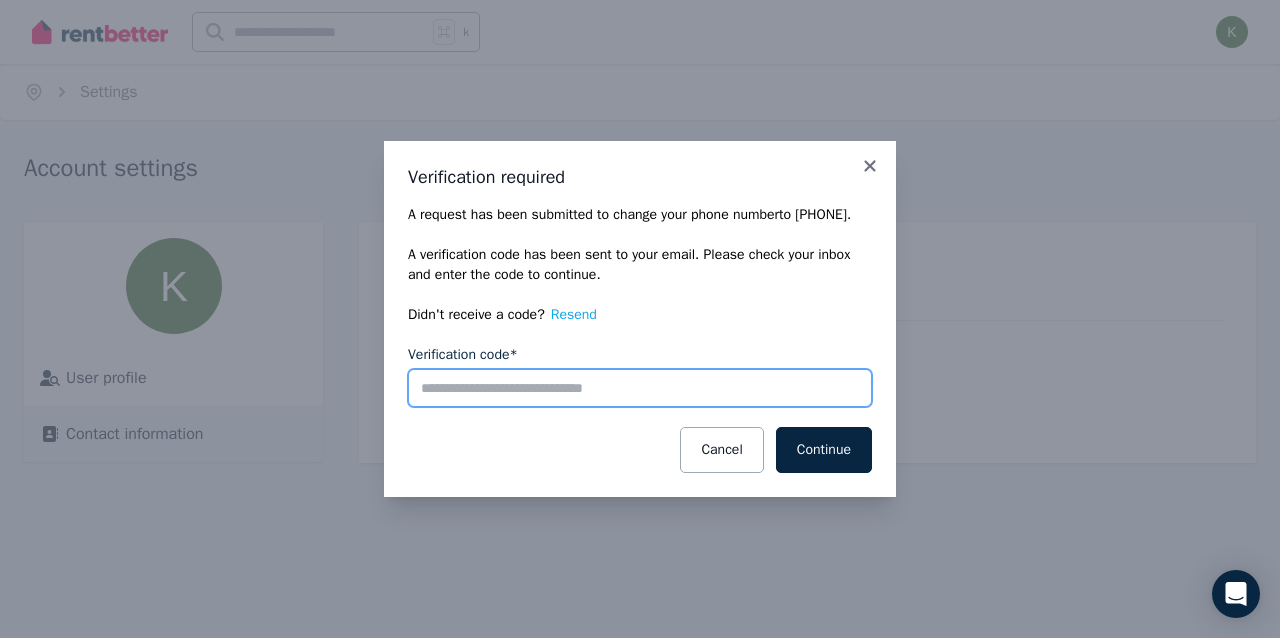 click on "Verification code*" at bounding box center (640, 388) 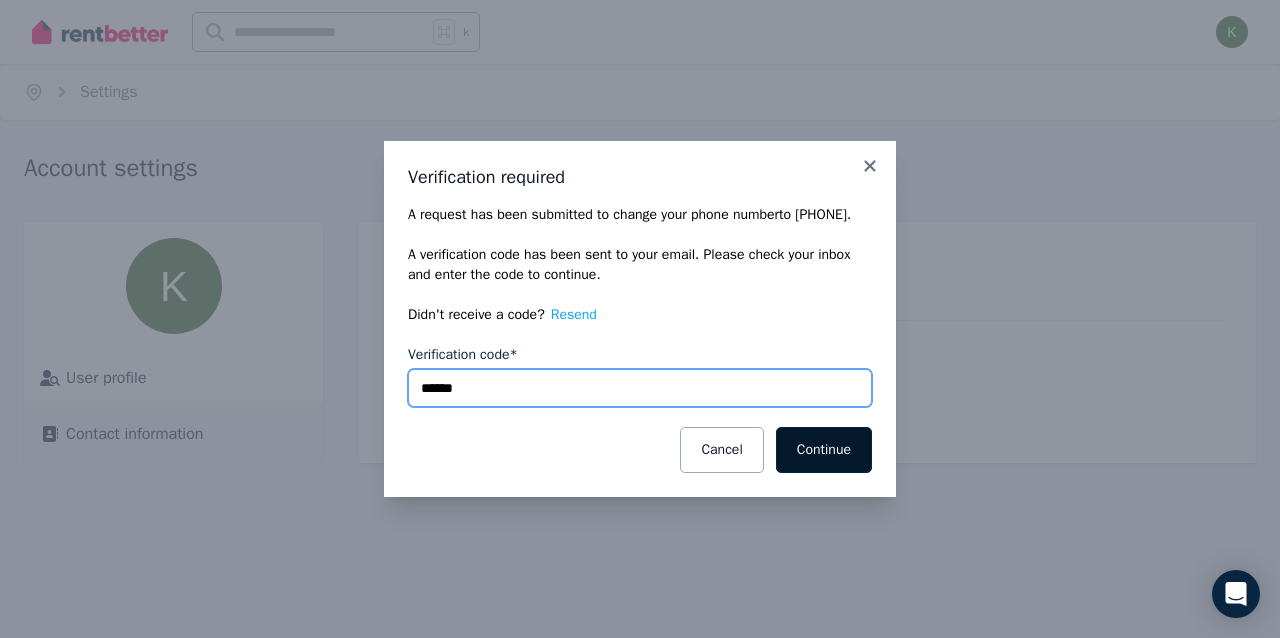 type on "******" 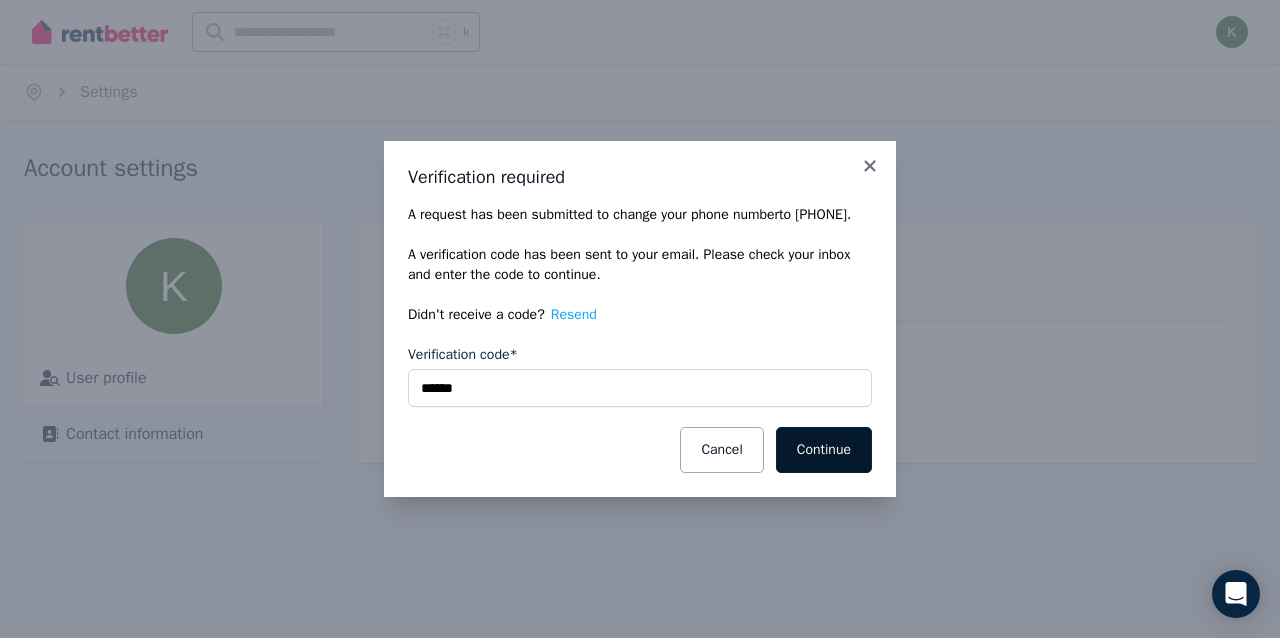 click on "Continue" at bounding box center [824, 450] 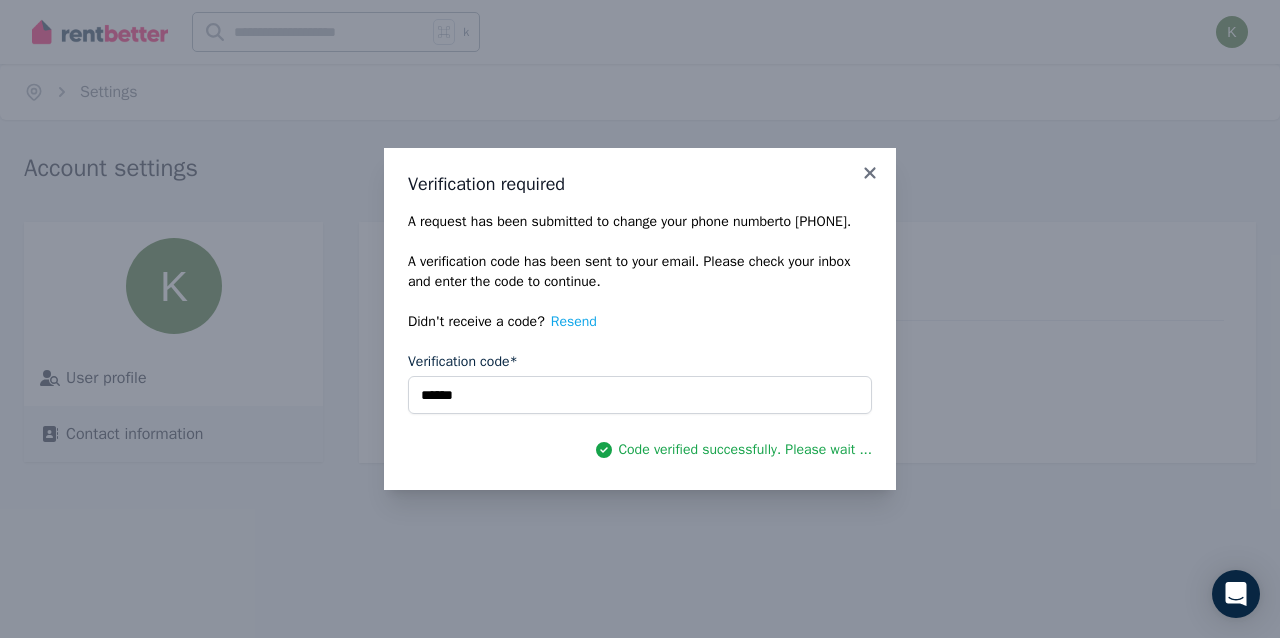 type 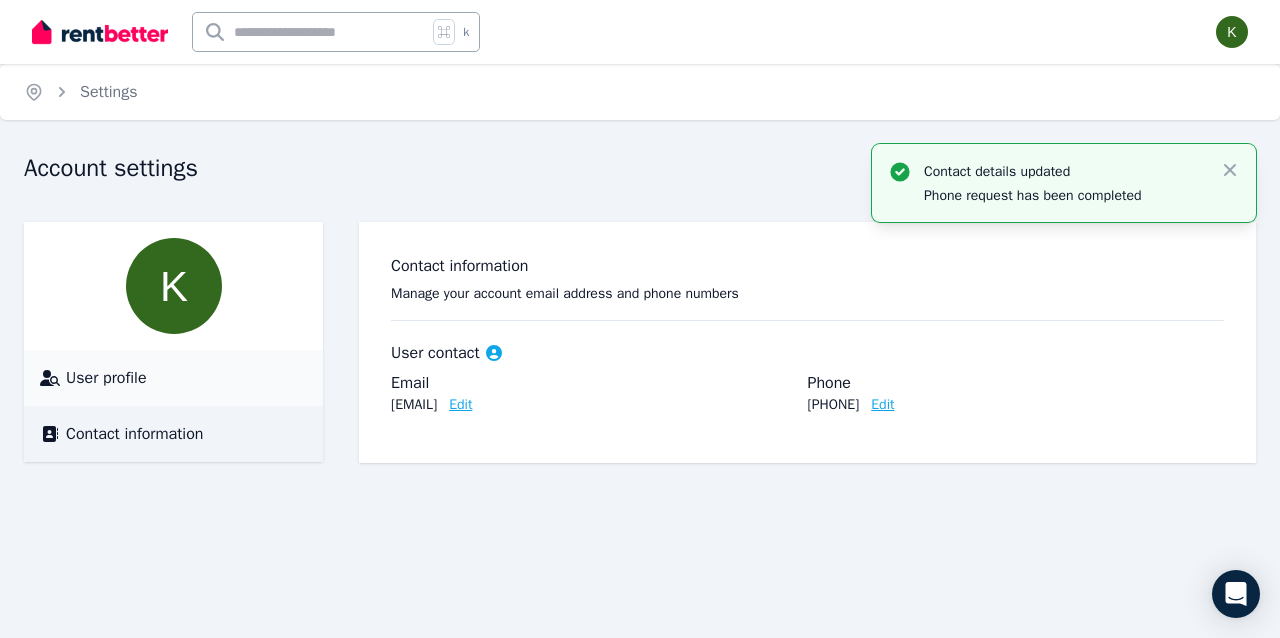 click on "User profile" at bounding box center [106, 378] 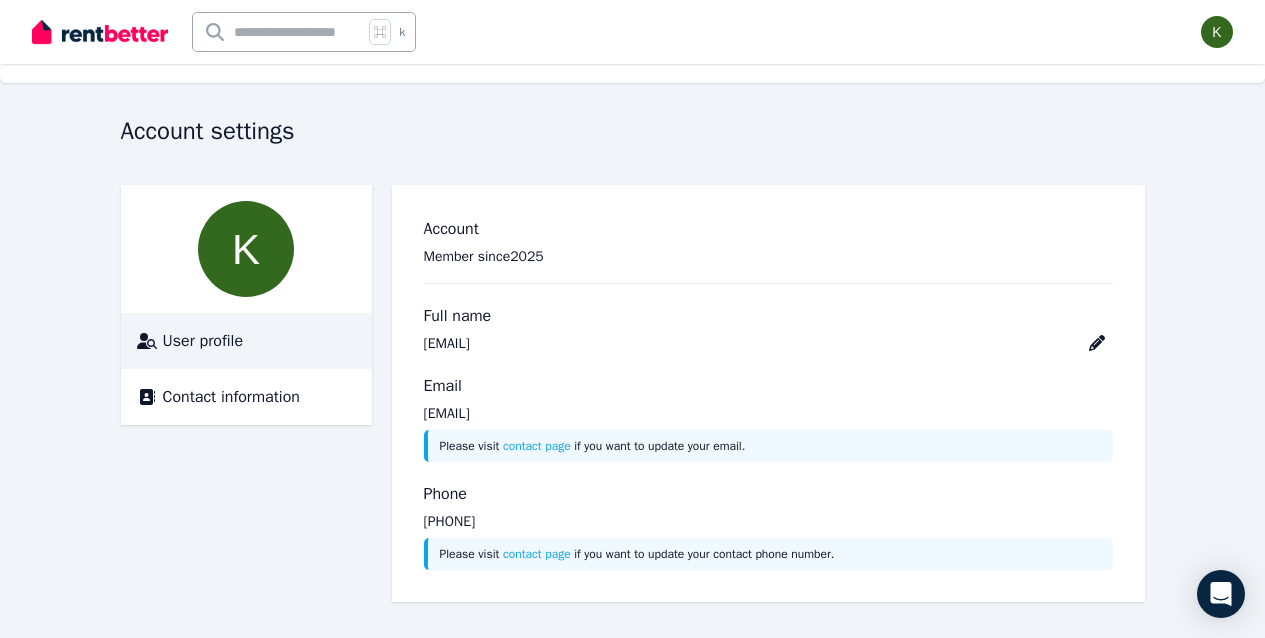 scroll, scrollTop: 0, scrollLeft: 0, axis: both 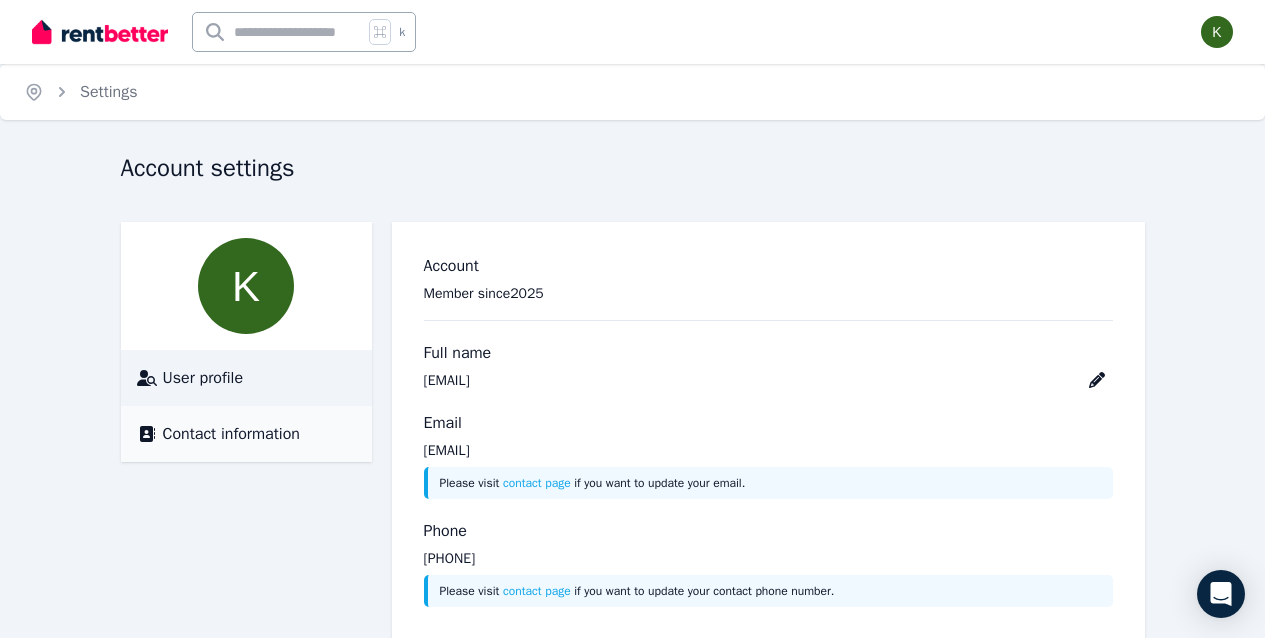 click on "Contact information" at bounding box center [231, 434] 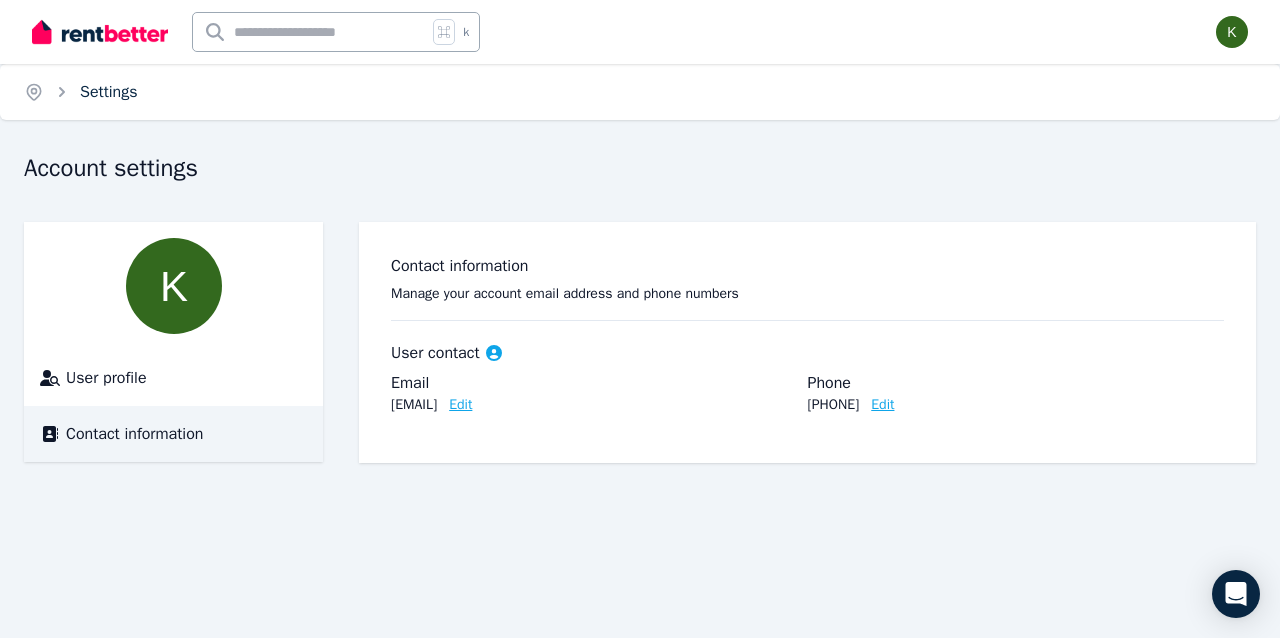 click on "Settings" at bounding box center [109, 92] 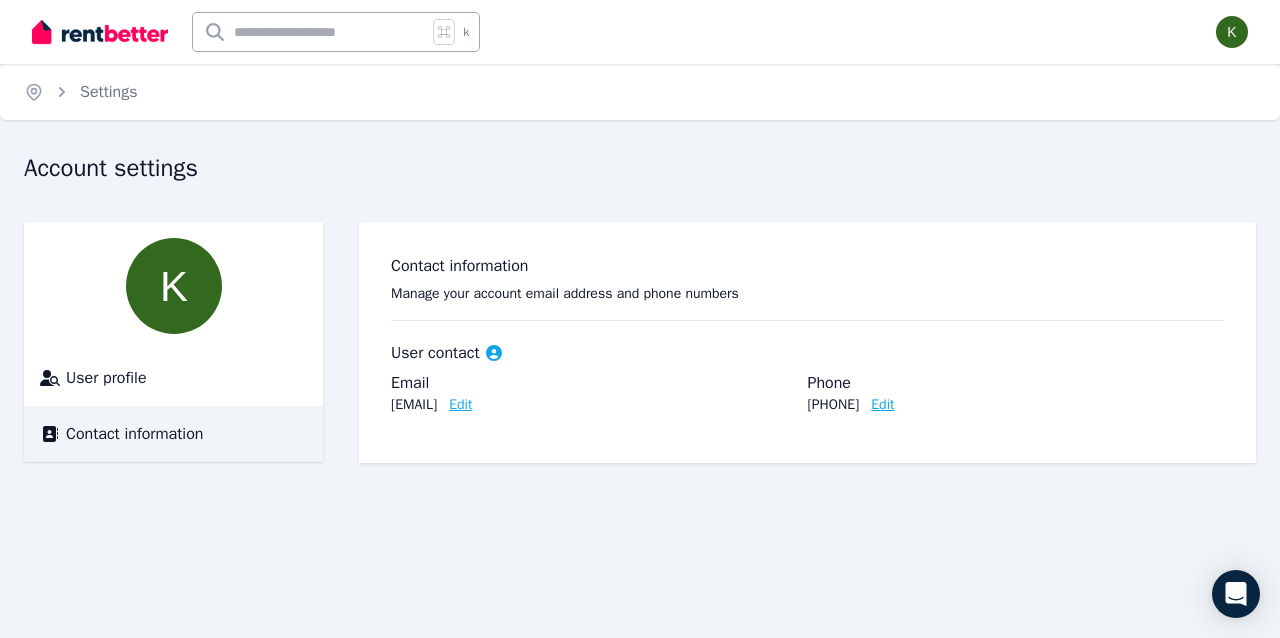 click at bounding box center (1232, 32) 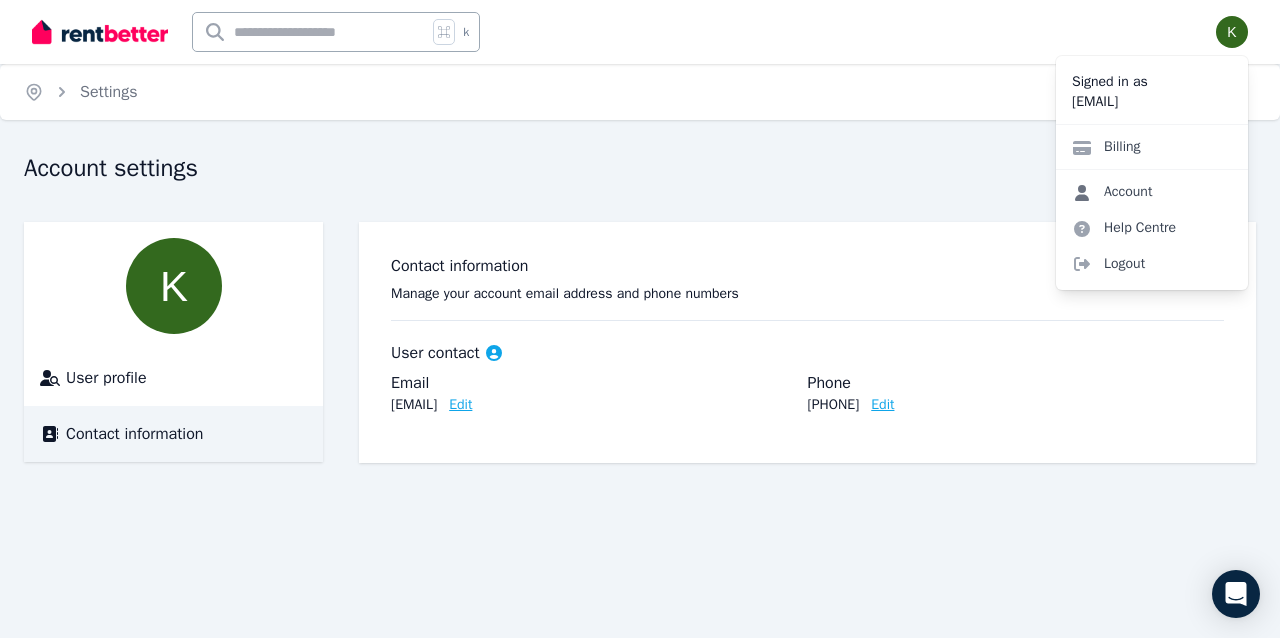 click on "Account" at bounding box center (1112, 192) 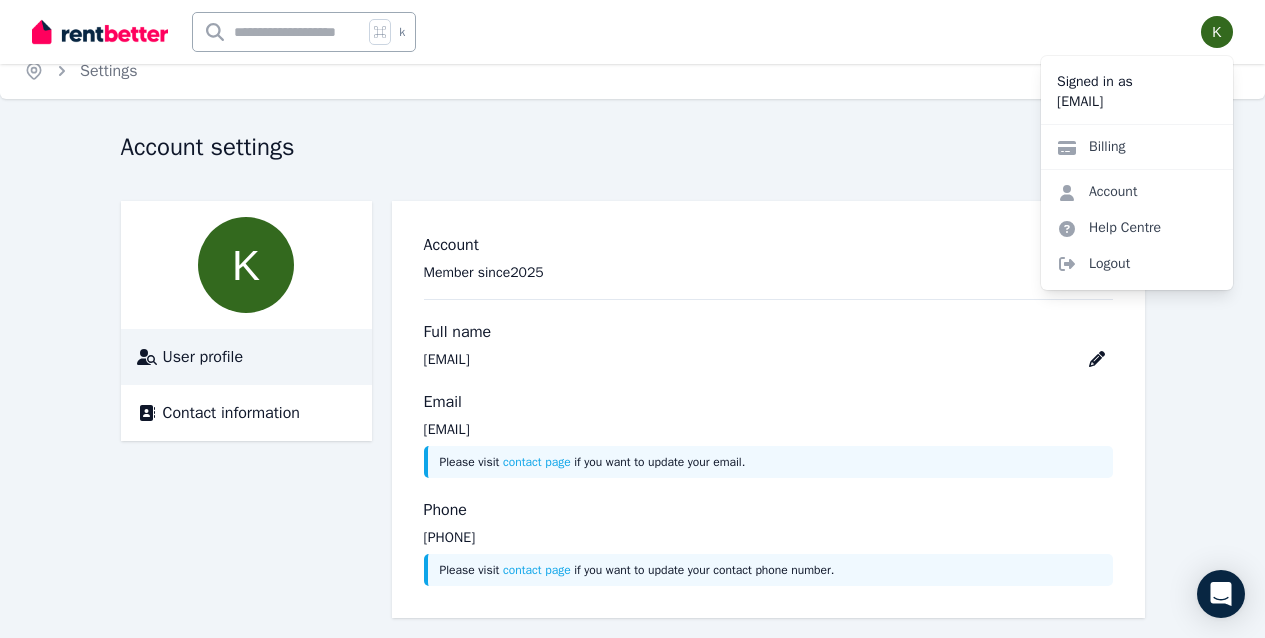 scroll, scrollTop: 37, scrollLeft: 0, axis: vertical 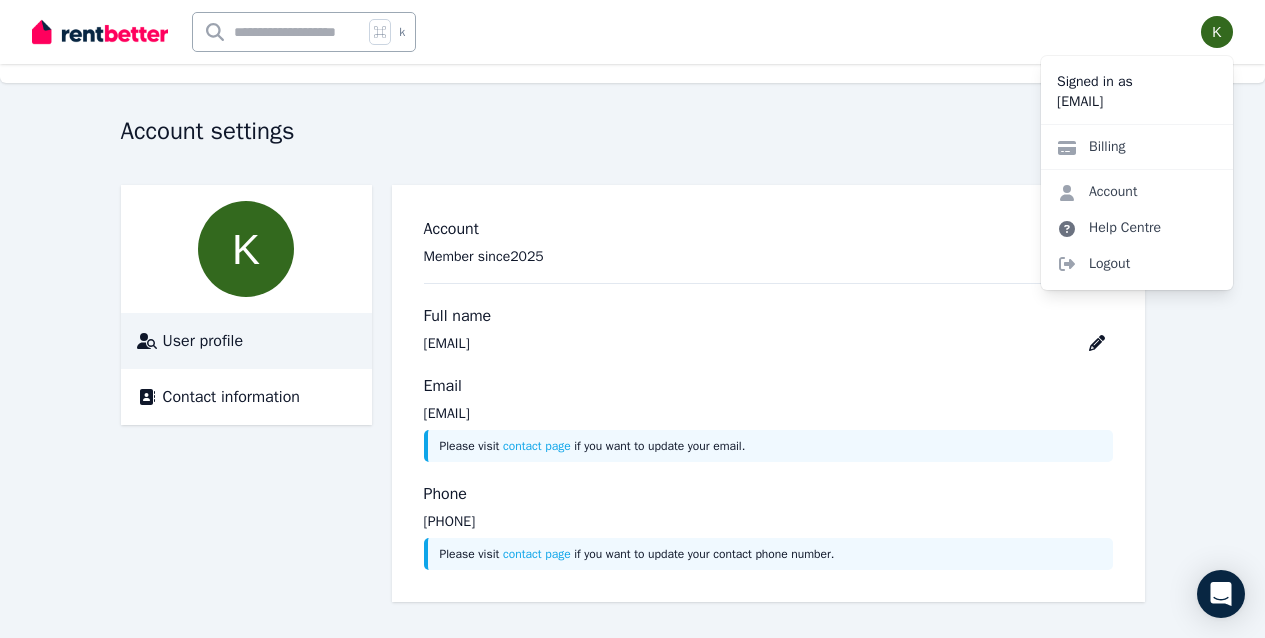 click on "Help Centre" at bounding box center [1109, 228] 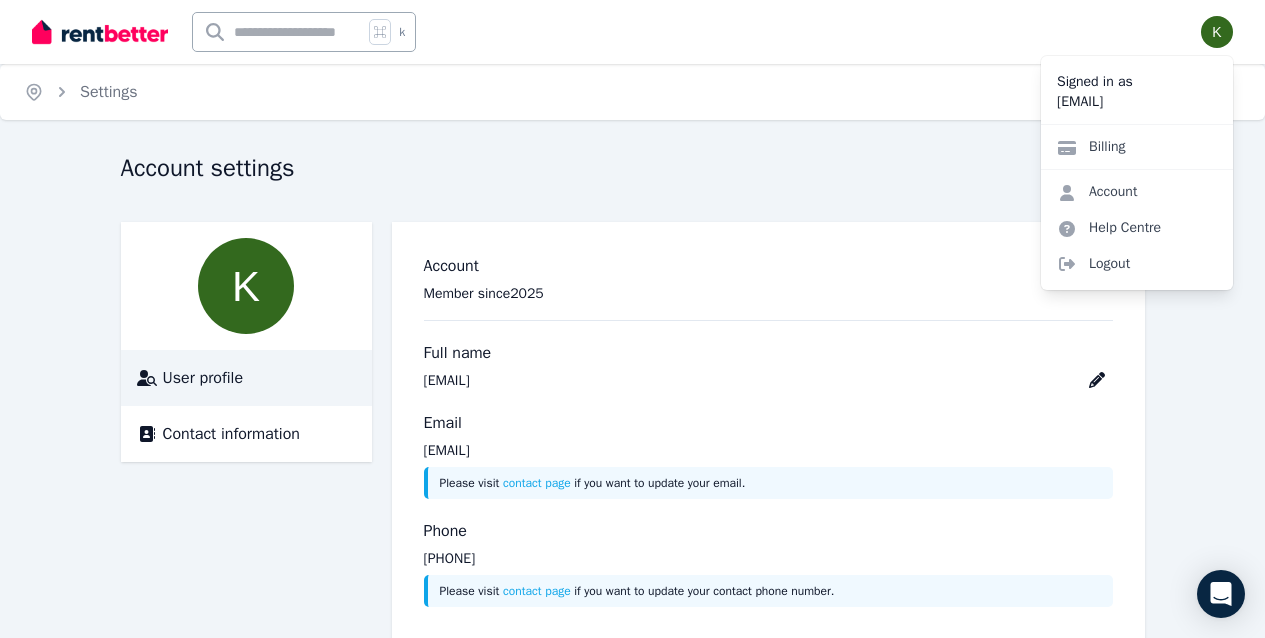 scroll, scrollTop: 37, scrollLeft: 0, axis: vertical 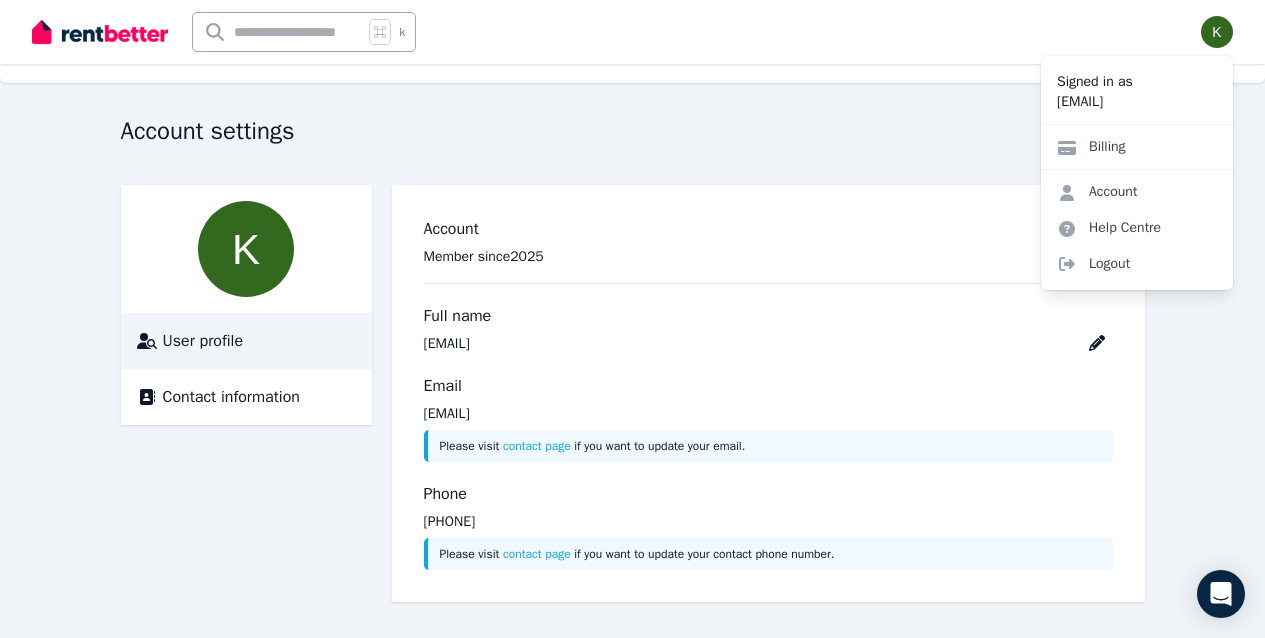 click at bounding box center (278, 32) 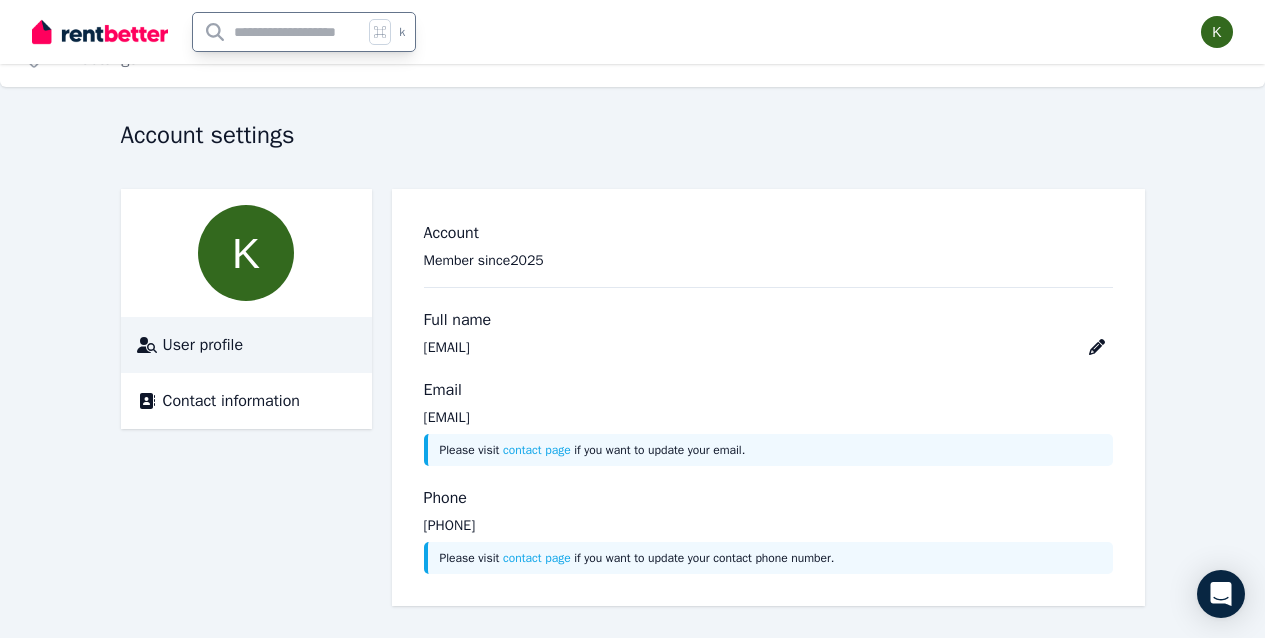 scroll, scrollTop: 0, scrollLeft: 0, axis: both 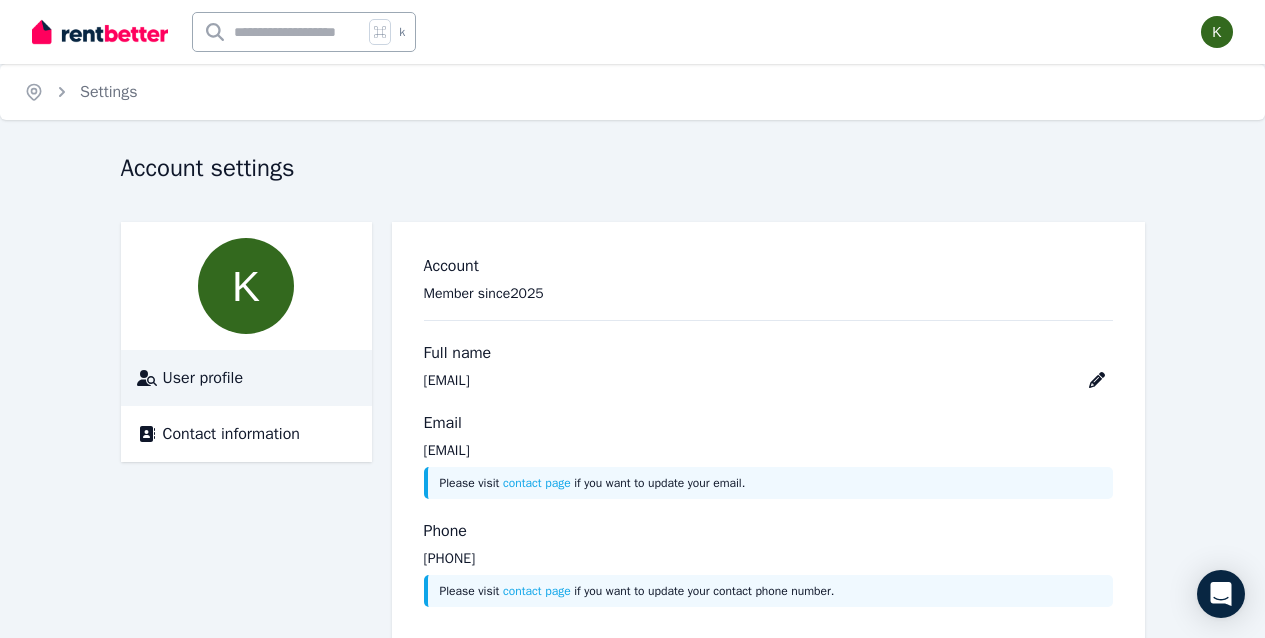 click at bounding box center [1217, 32] 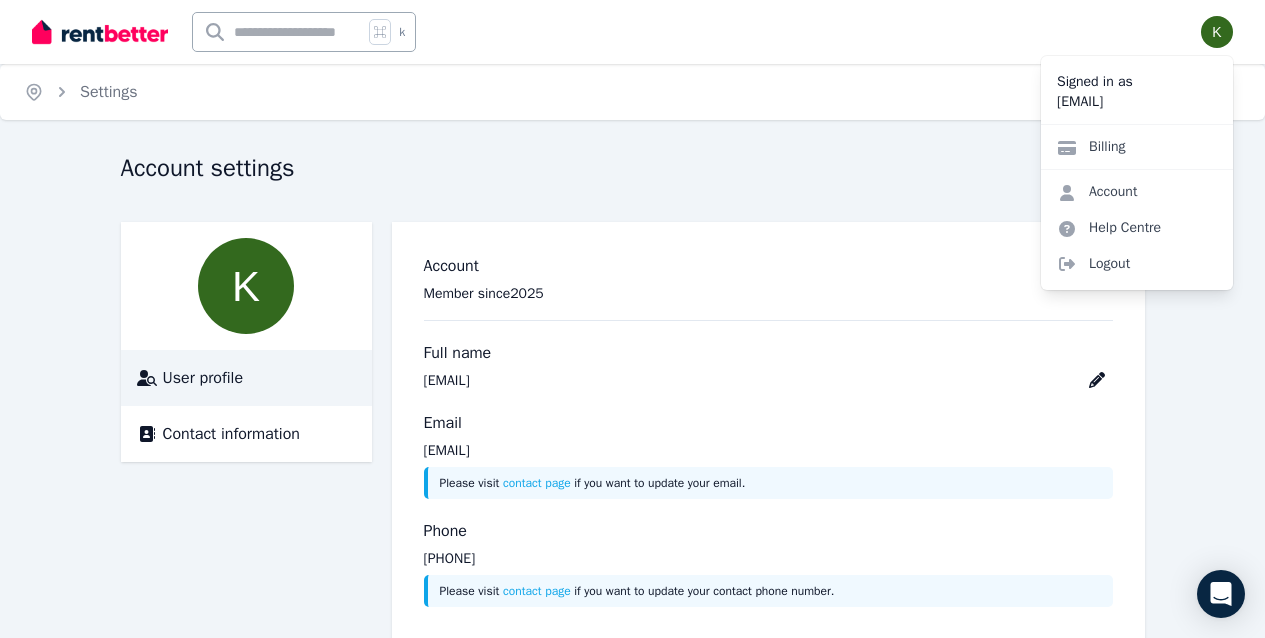 scroll, scrollTop: 37, scrollLeft: 0, axis: vertical 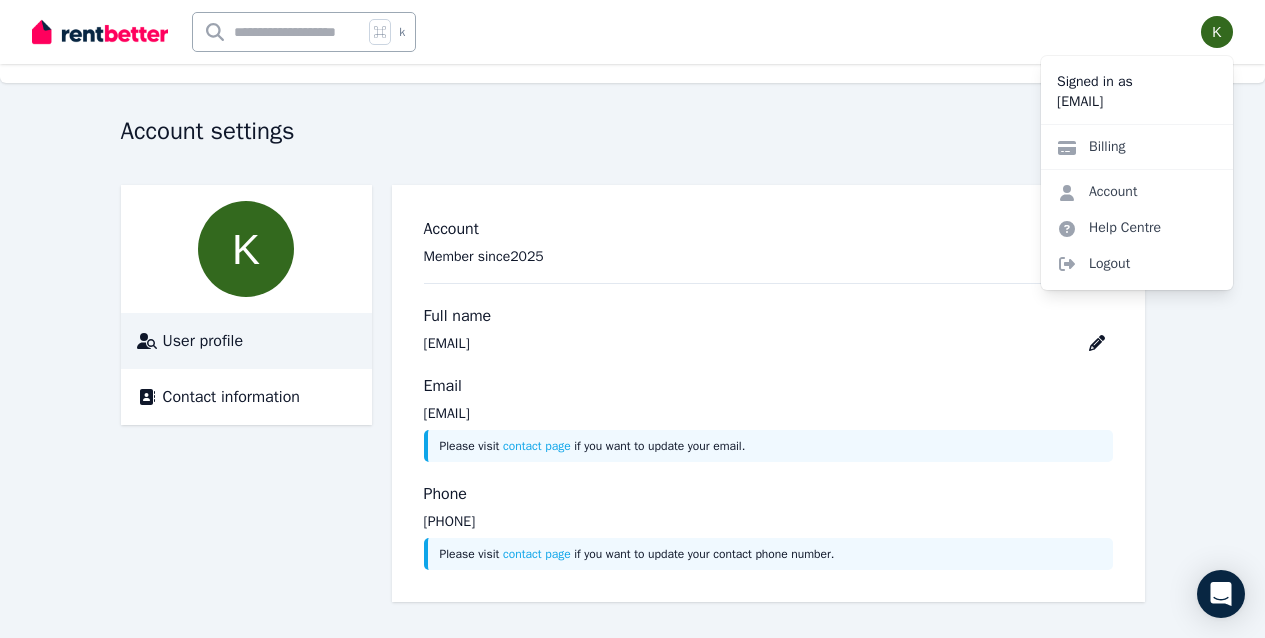 click on "Account settings User profile Contact information Account Member since  2025 Full name kennykey888@gmail.com Email kennykey888@gmail.com Please visit   contact page   if you want to update your email. Phone 0402 042 337 Please visit   contact page   if you want to update your contact phone number." at bounding box center [633, 358] 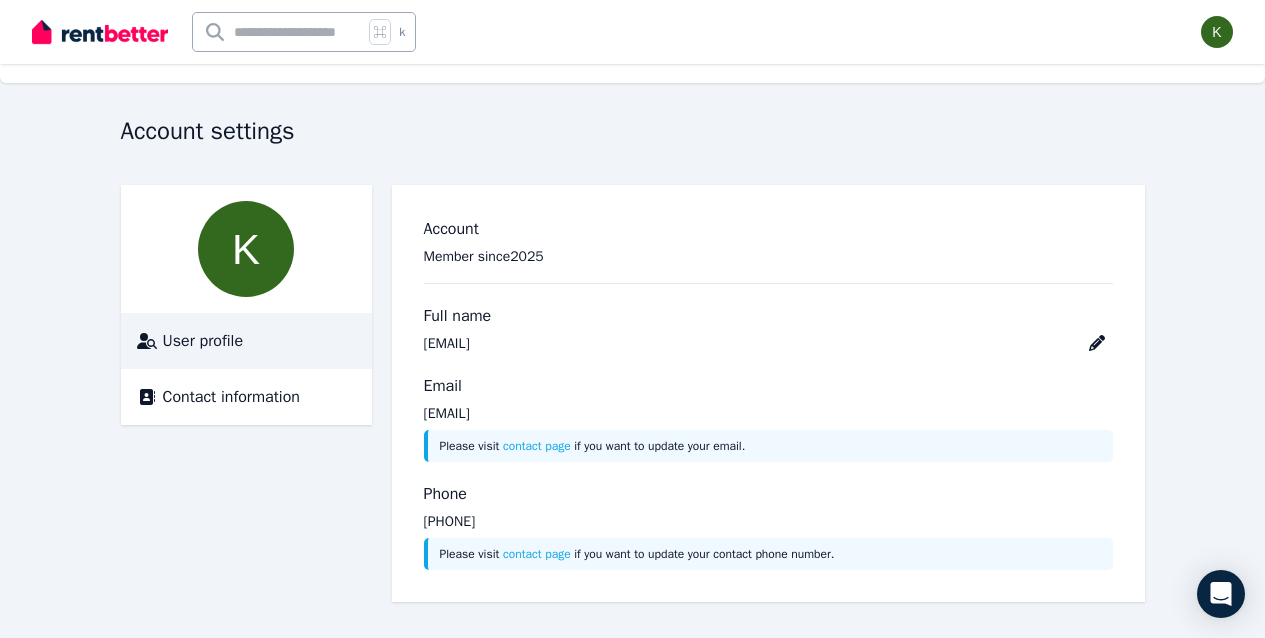 click on "User profile" at bounding box center [203, 341] 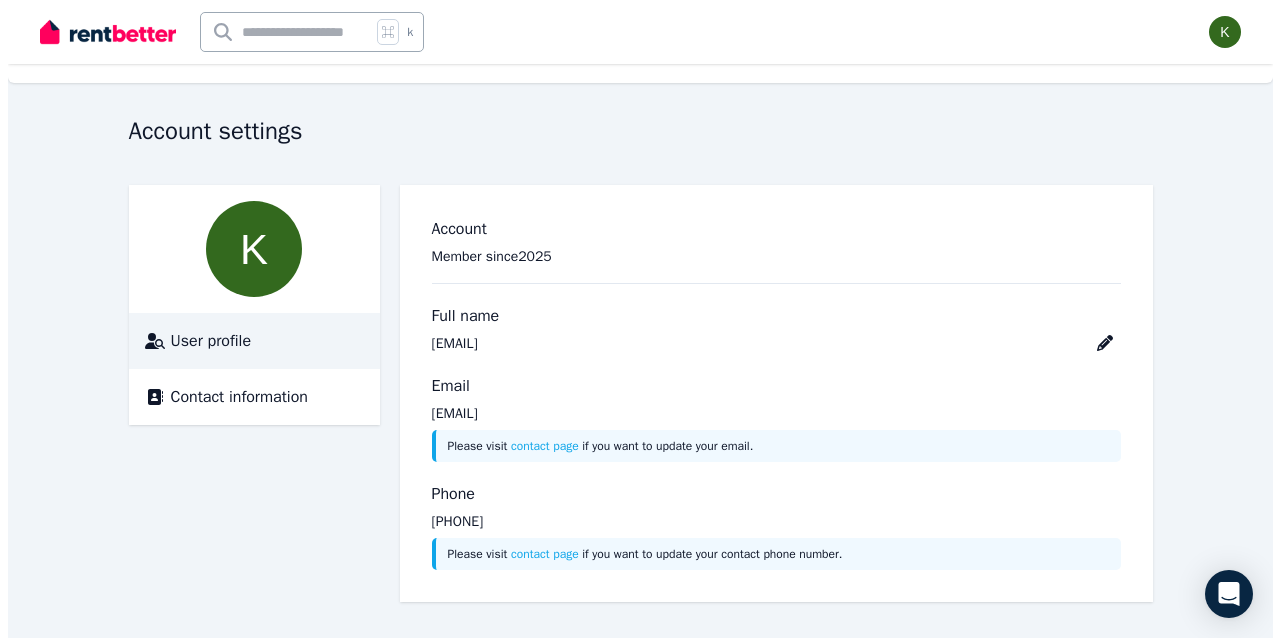 scroll, scrollTop: 0, scrollLeft: 0, axis: both 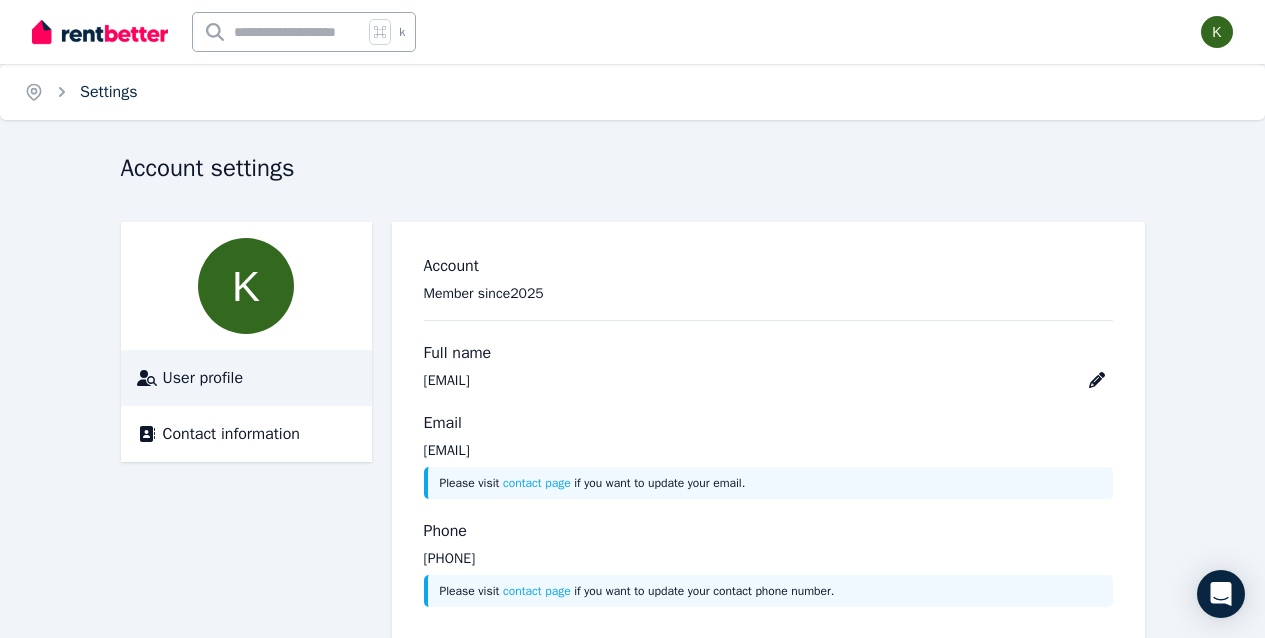 click on "Settings" at bounding box center [109, 92] 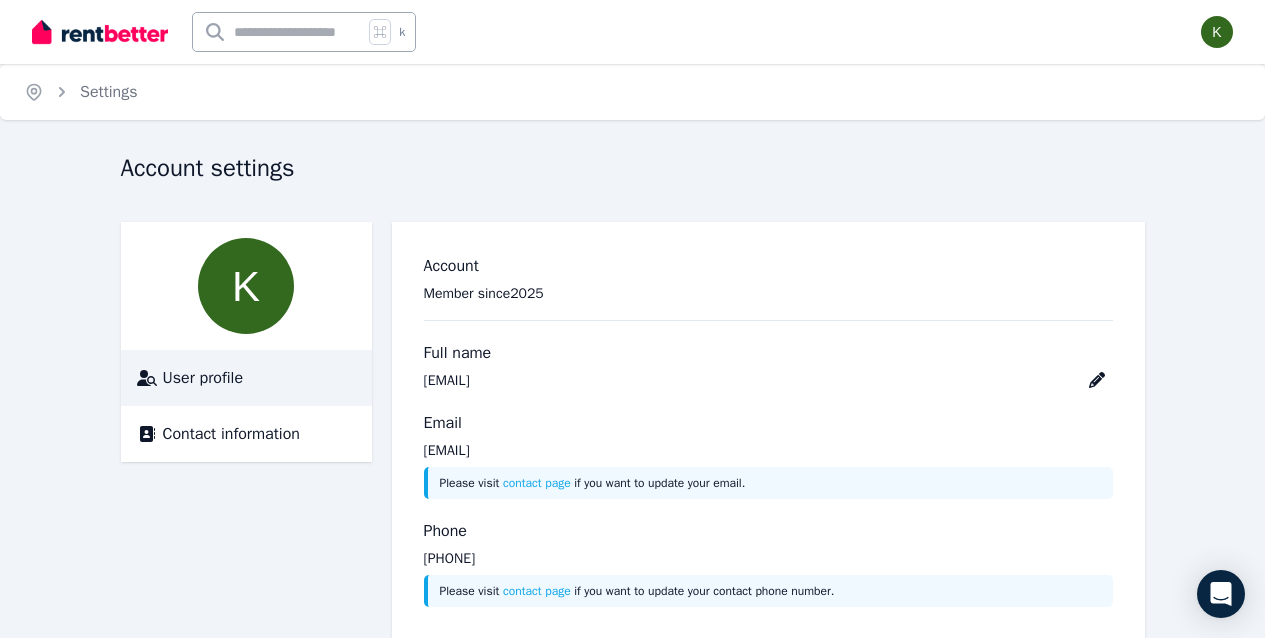 click at bounding box center [1217, 32] 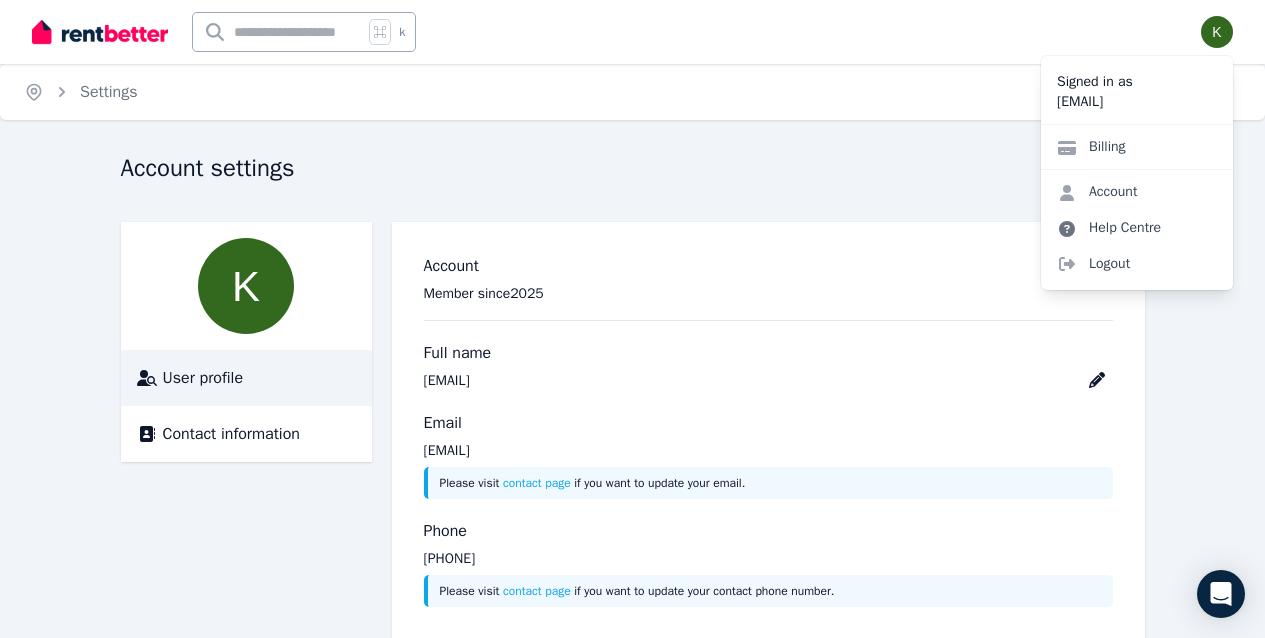 click on "Help Centre" at bounding box center (1109, 228) 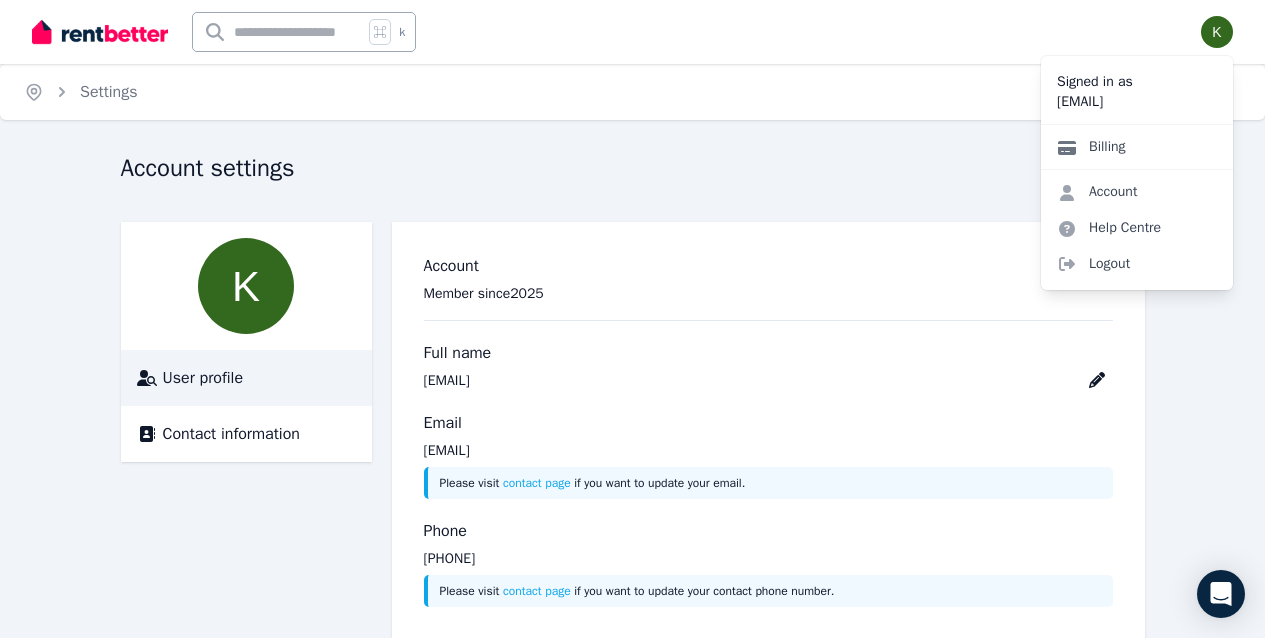 click on "Billing" at bounding box center (1091, 147) 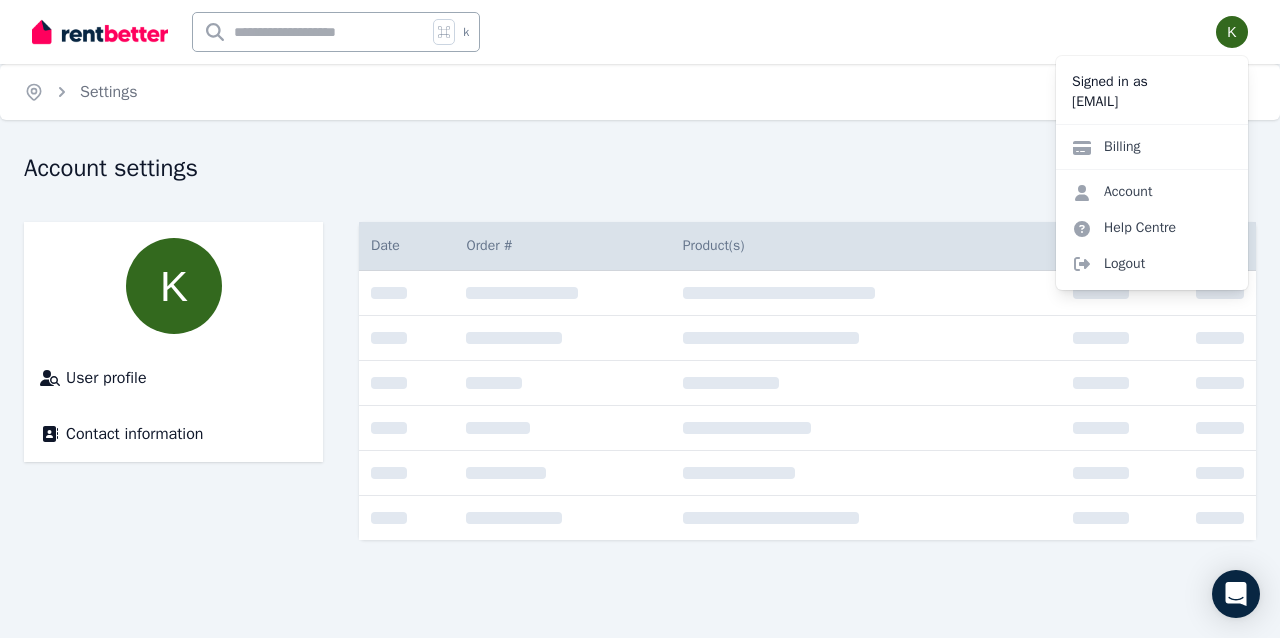 click on "Account settings User profile Contact information Date Order # Product(s) Total Receipt" at bounding box center (640, 346) 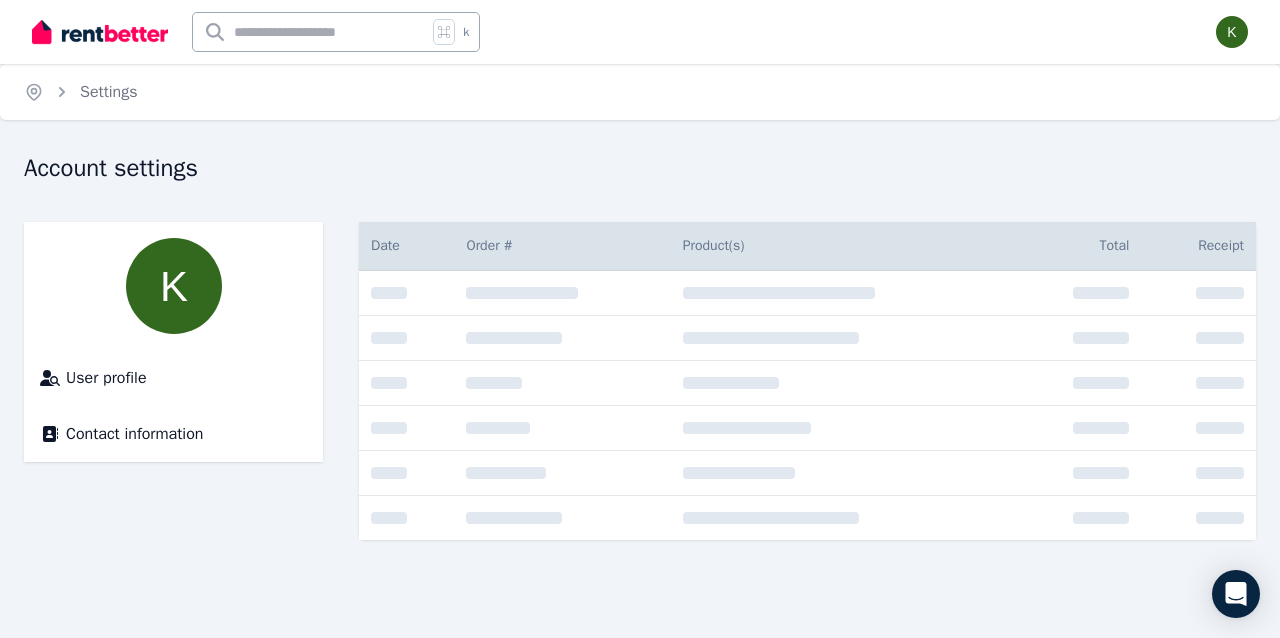 click on "Account settings" at bounding box center (634, 171) 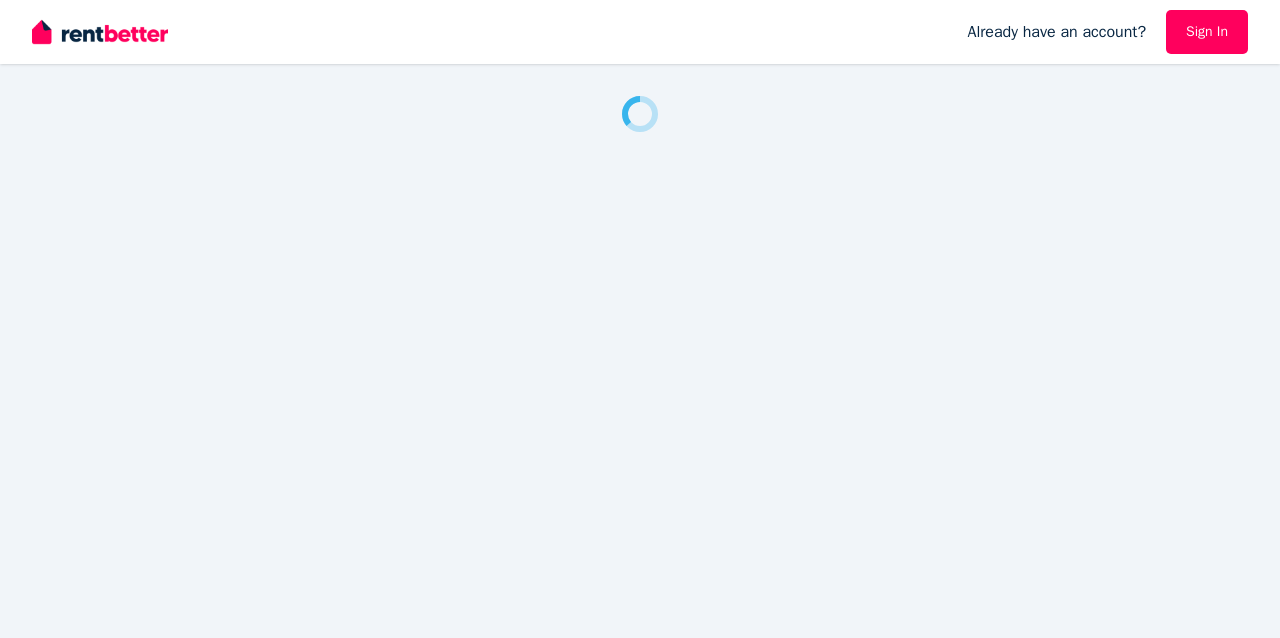 scroll, scrollTop: 0, scrollLeft: 0, axis: both 